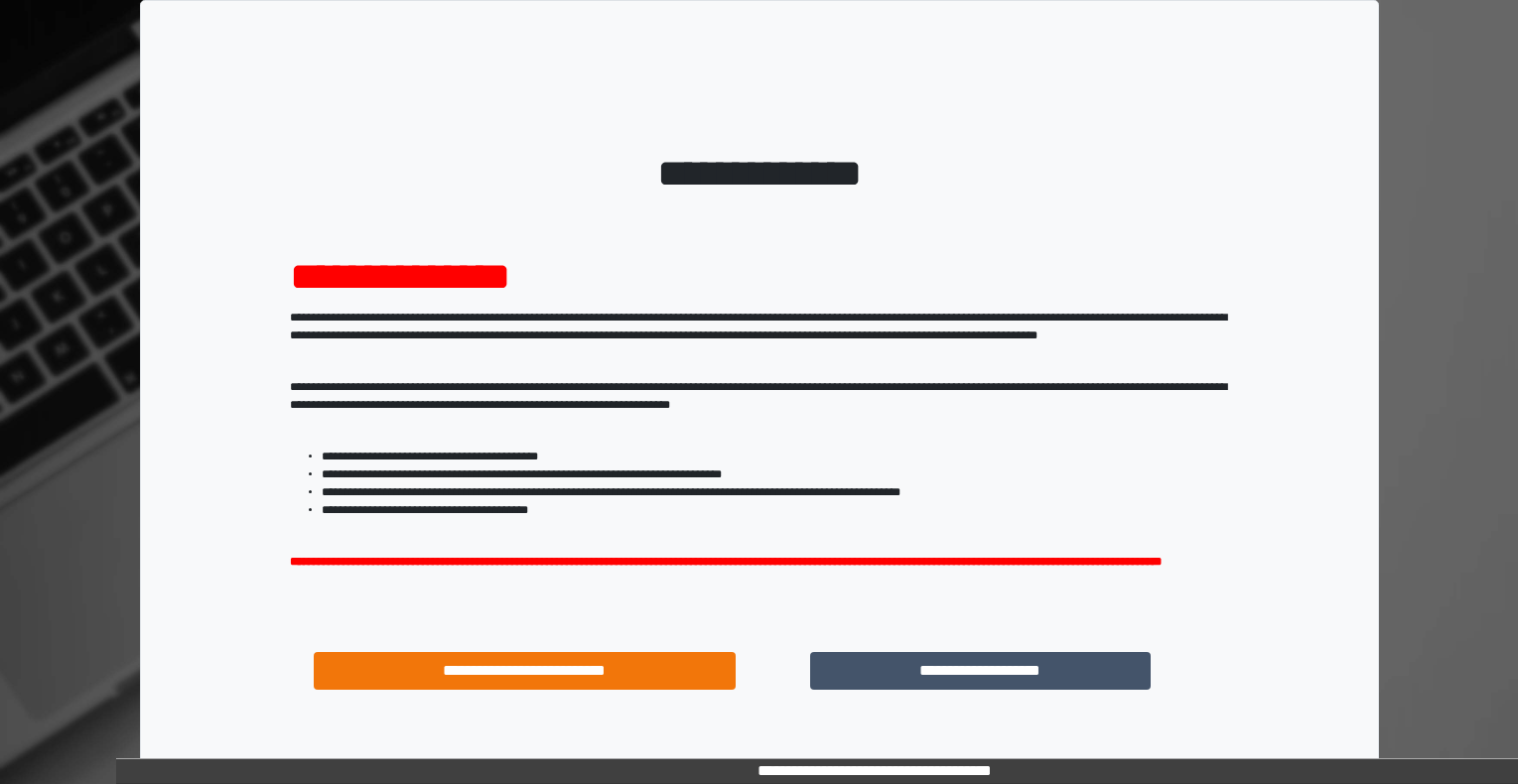 scroll, scrollTop: 0, scrollLeft: 0, axis: both 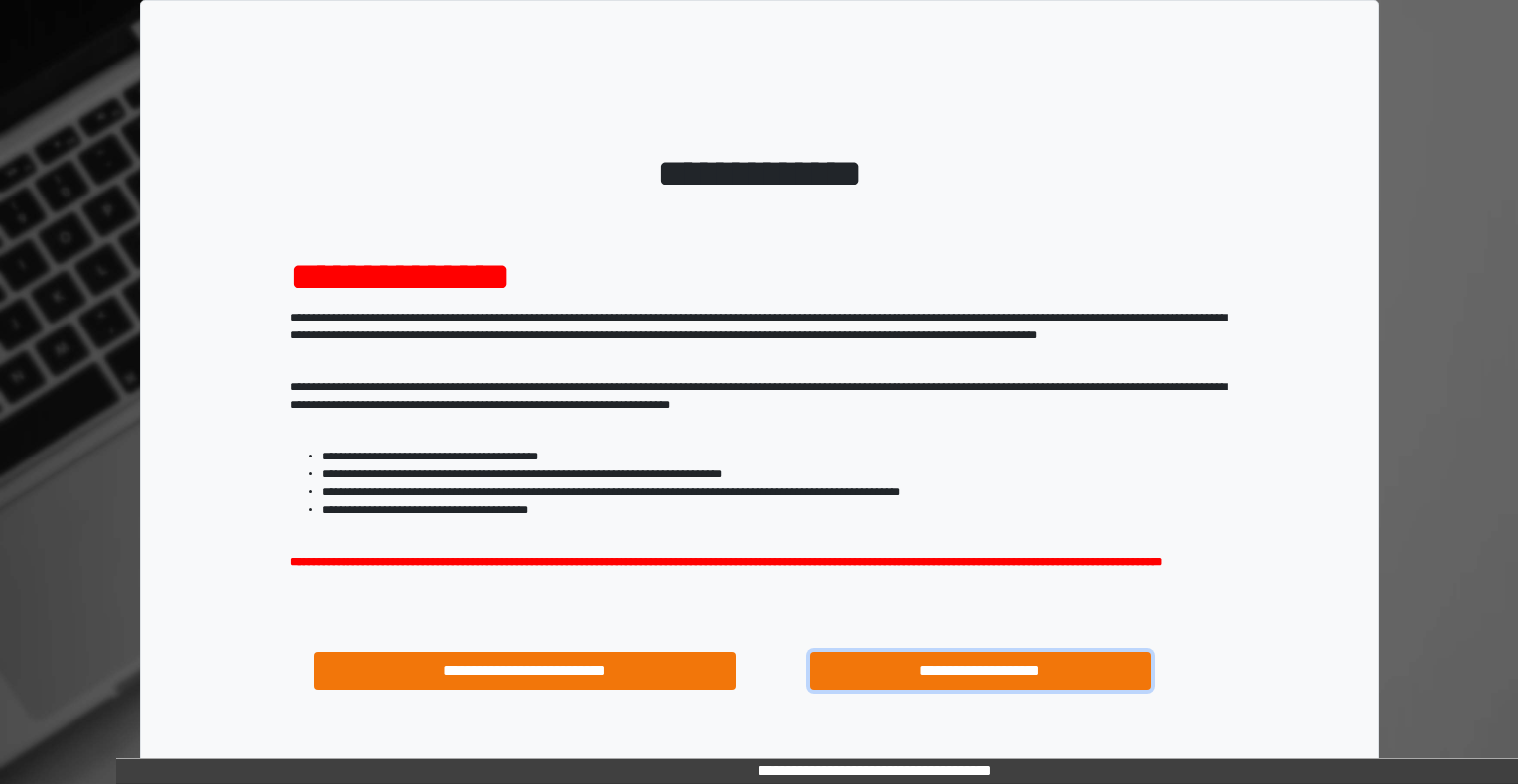 click on "**********" at bounding box center [981, 671] 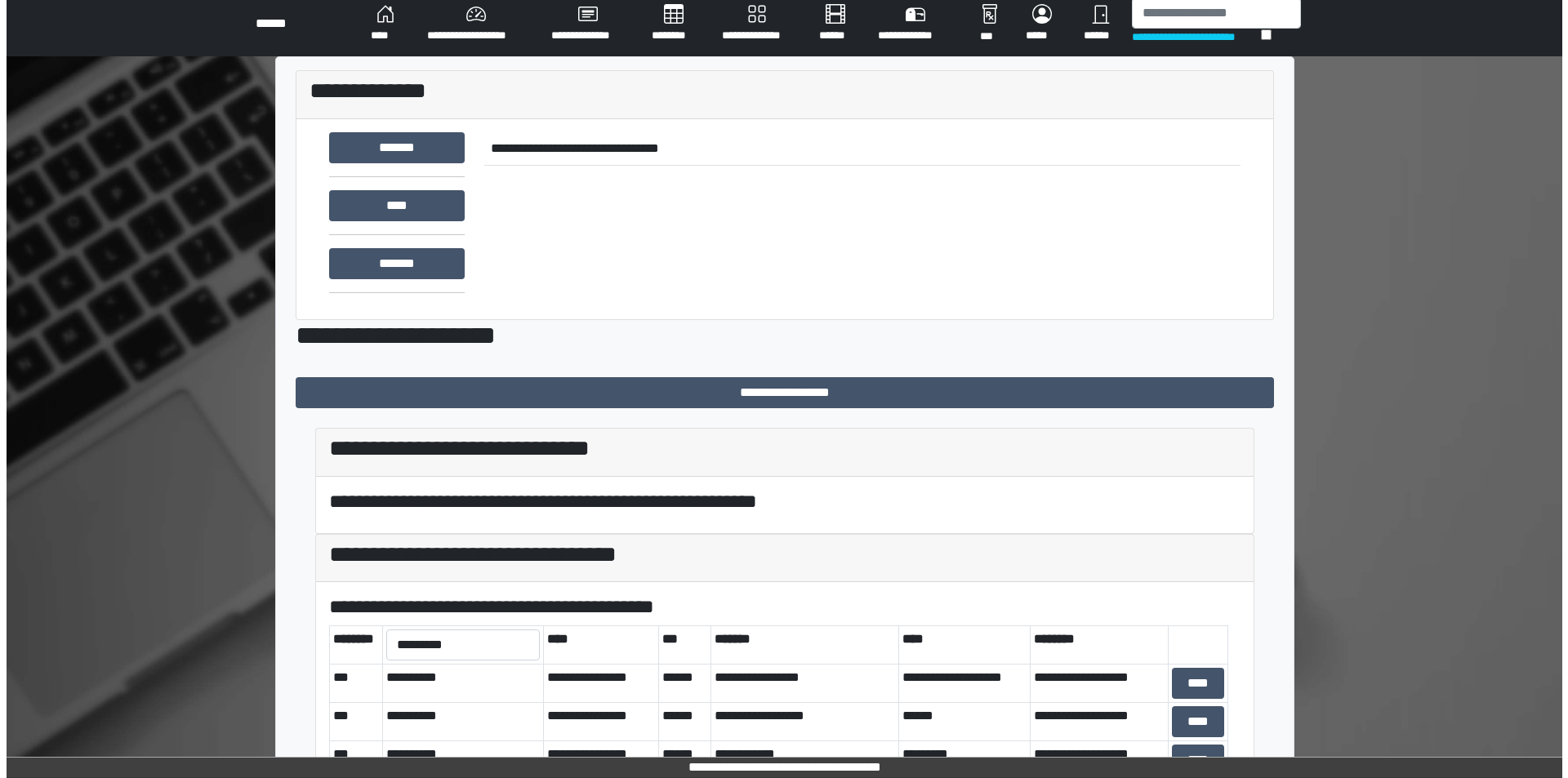 scroll, scrollTop: 0, scrollLeft: 0, axis: both 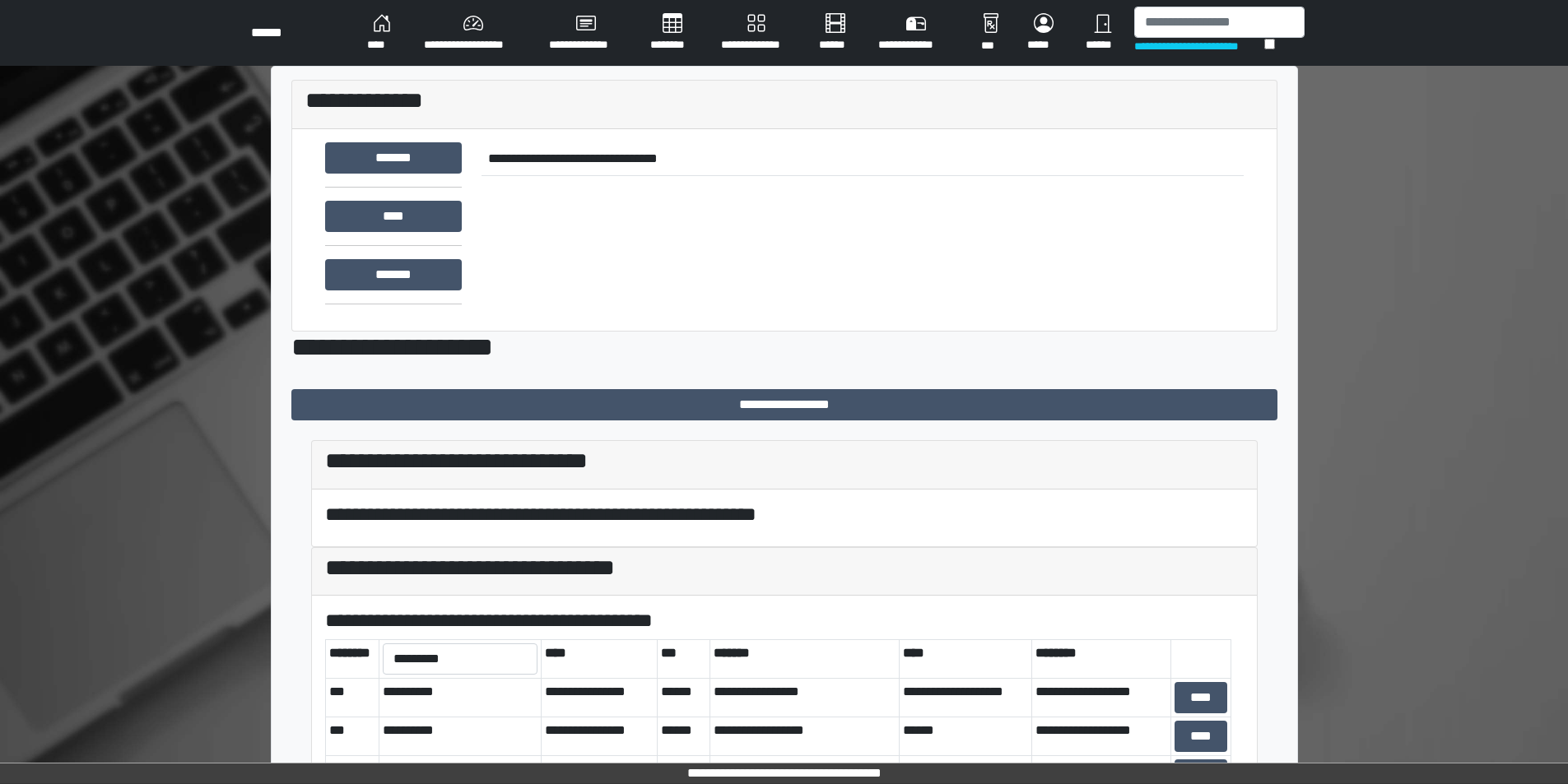 click on "********" at bounding box center [672, 33] 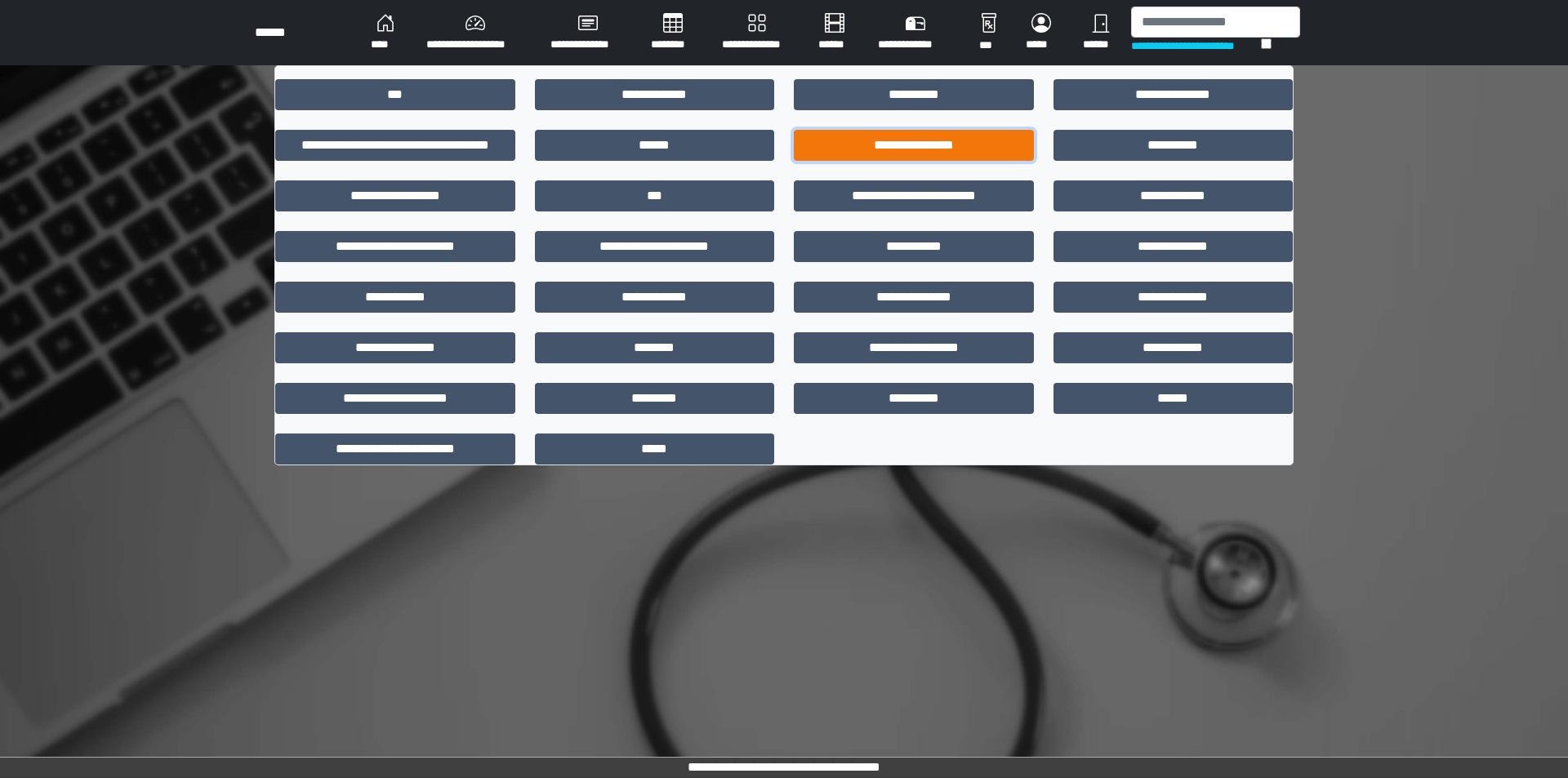 click on "**********" at bounding box center [914, 145] 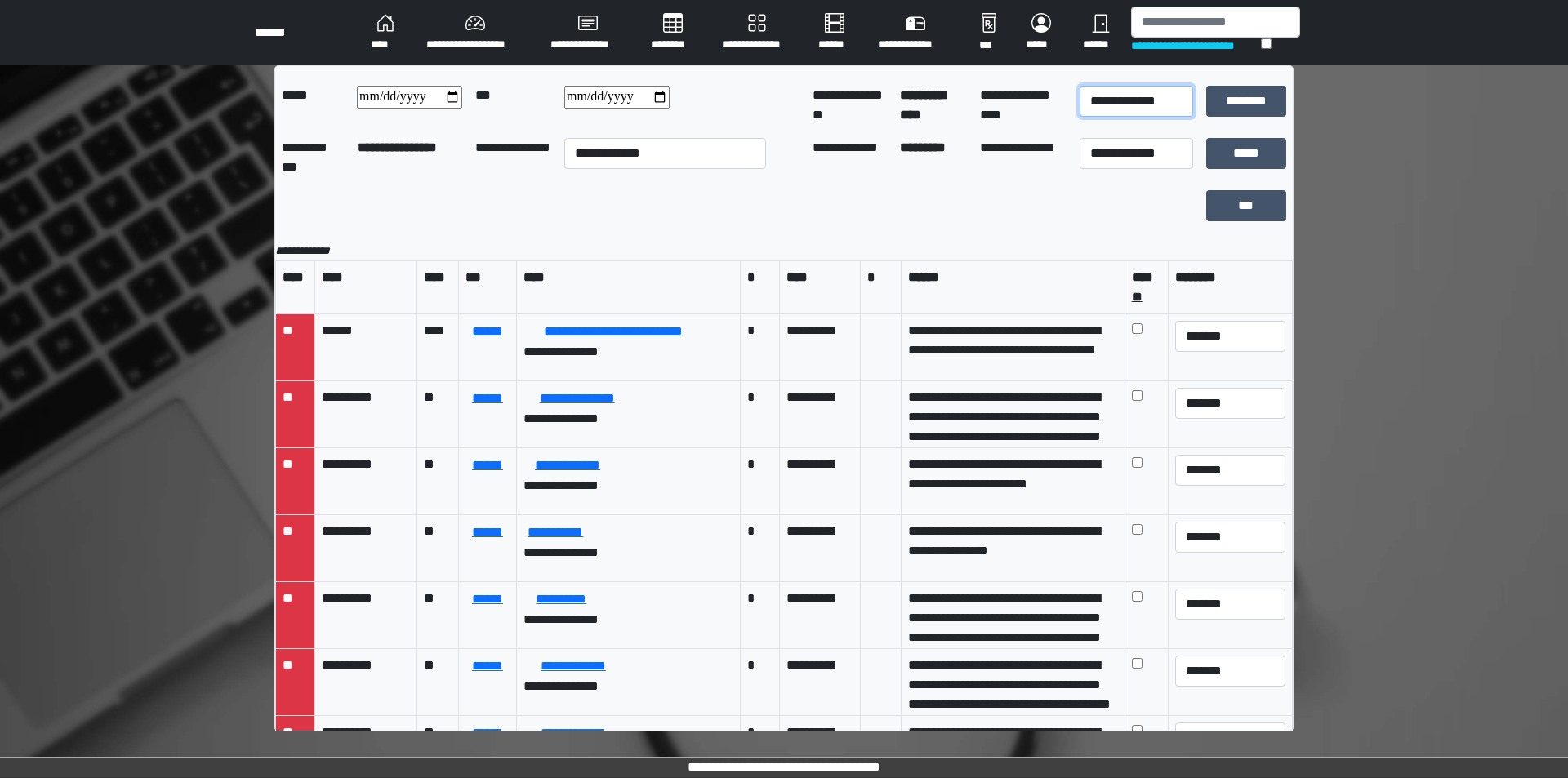 click on "**********" at bounding box center (1136, 101) 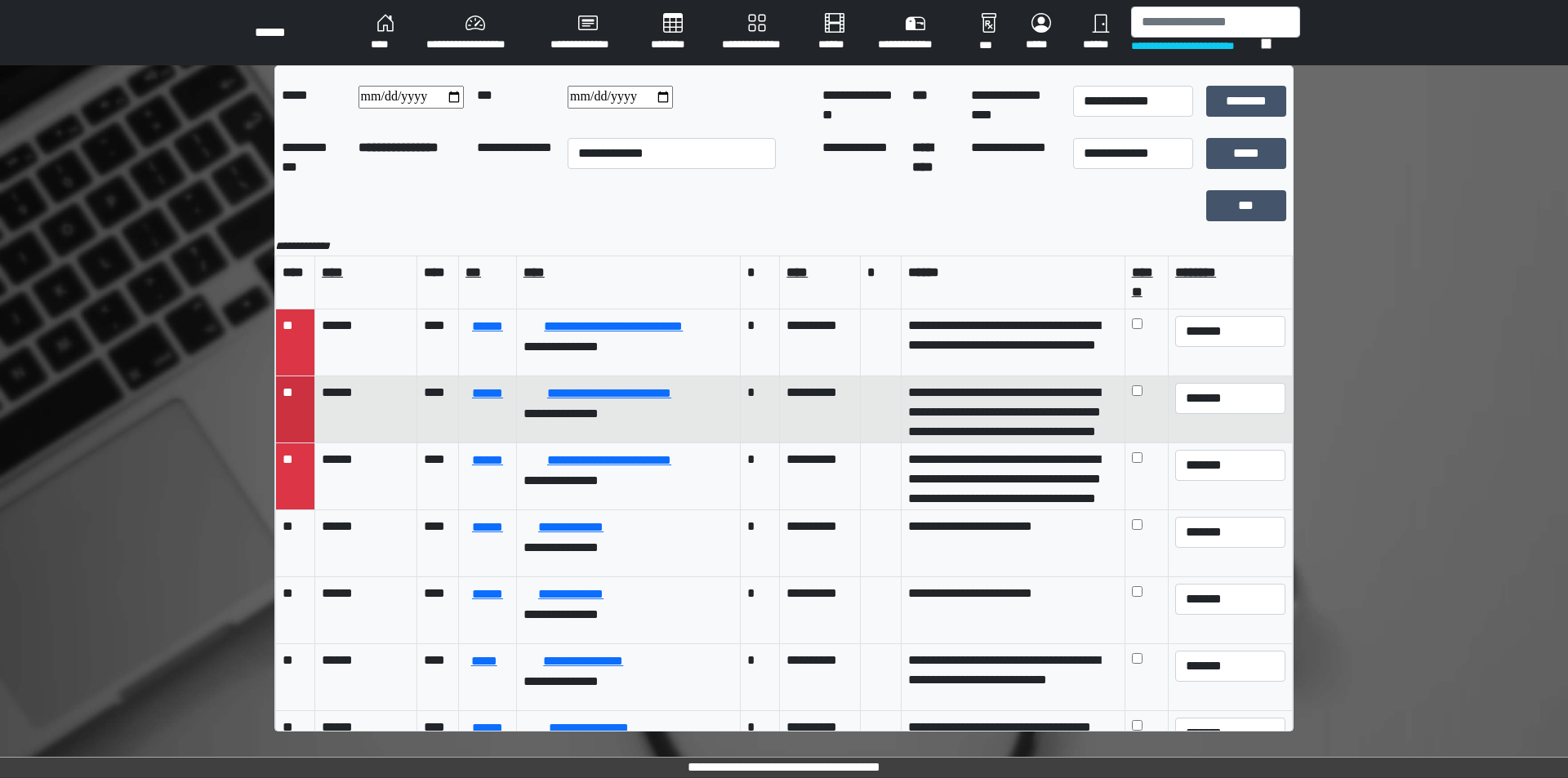 scroll, scrollTop: 0, scrollLeft: 0, axis: both 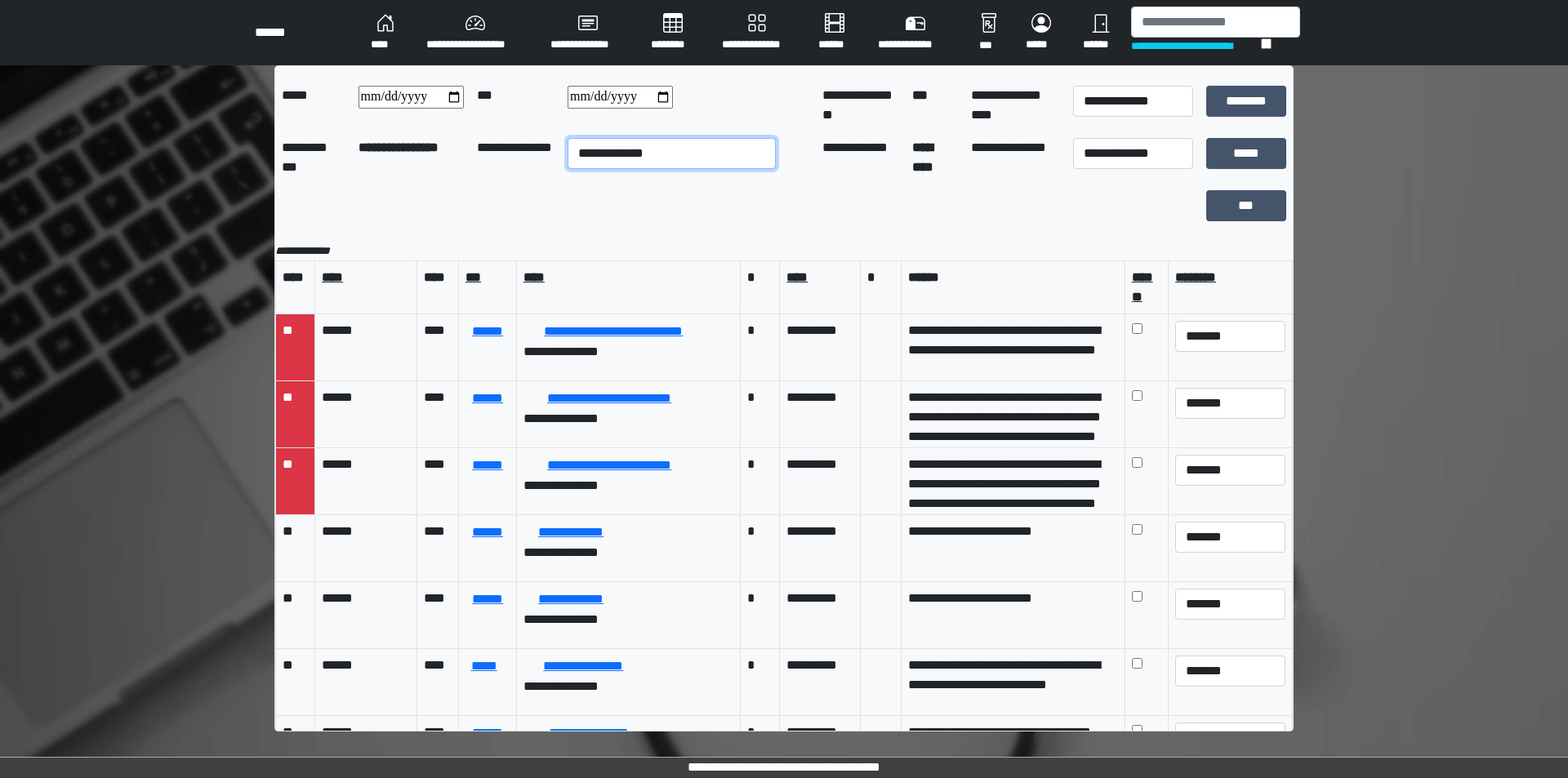 click on "**********" at bounding box center (671, 153) 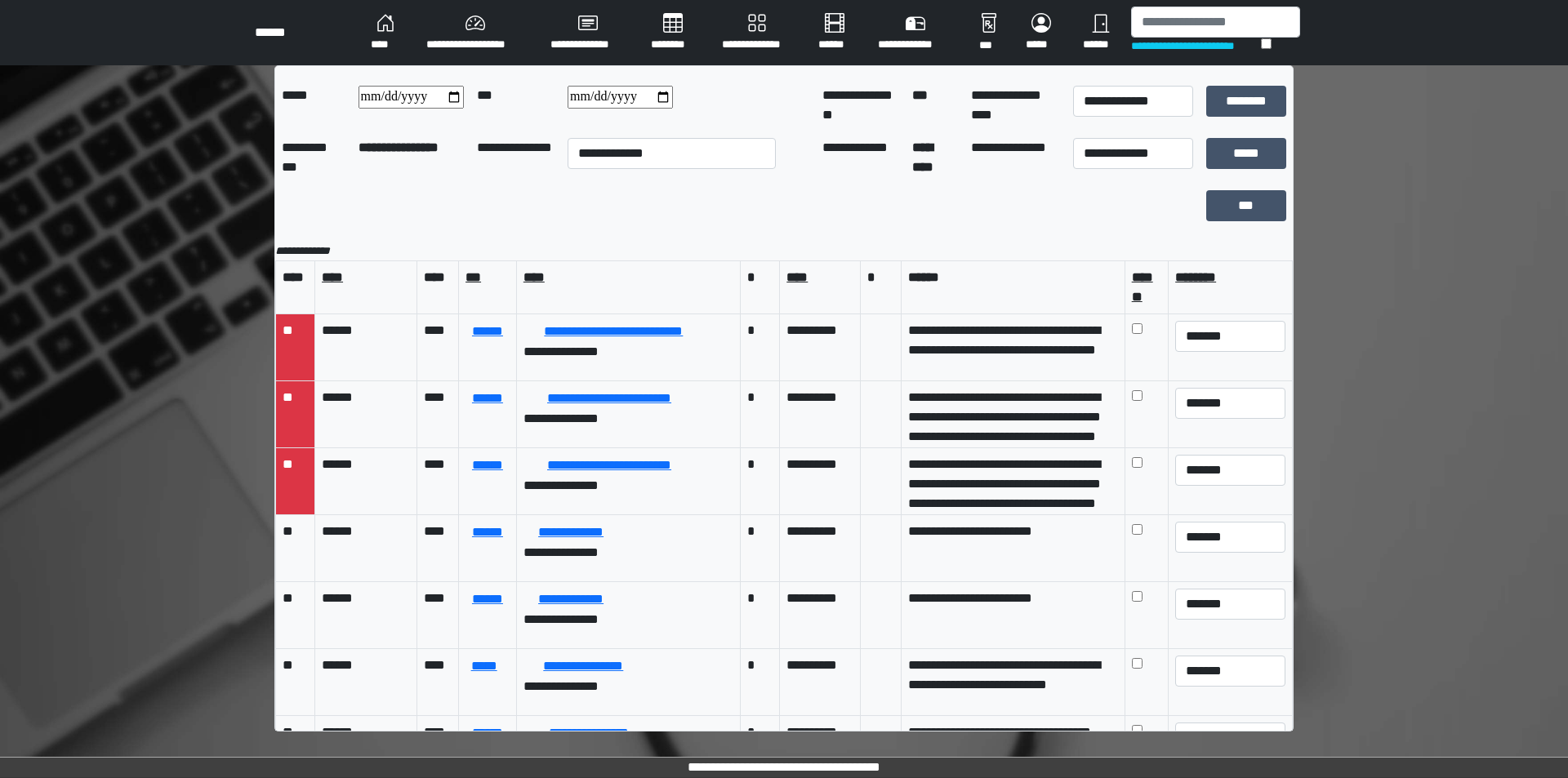 drag, startPoint x: 436, startPoint y: 215, endPoint x: 553, endPoint y: 165, distance: 127.236 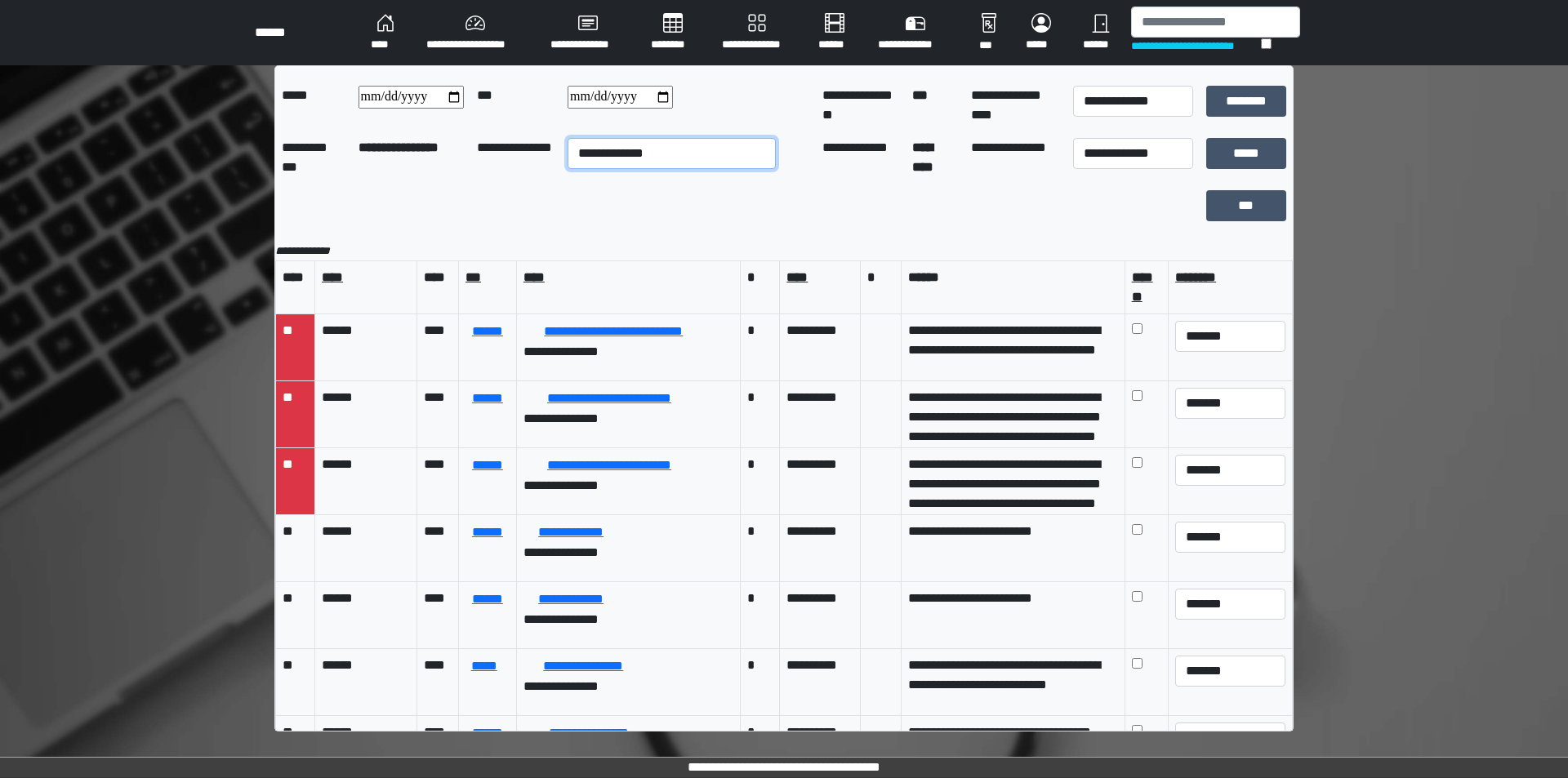 click on "**********" at bounding box center [671, 153] 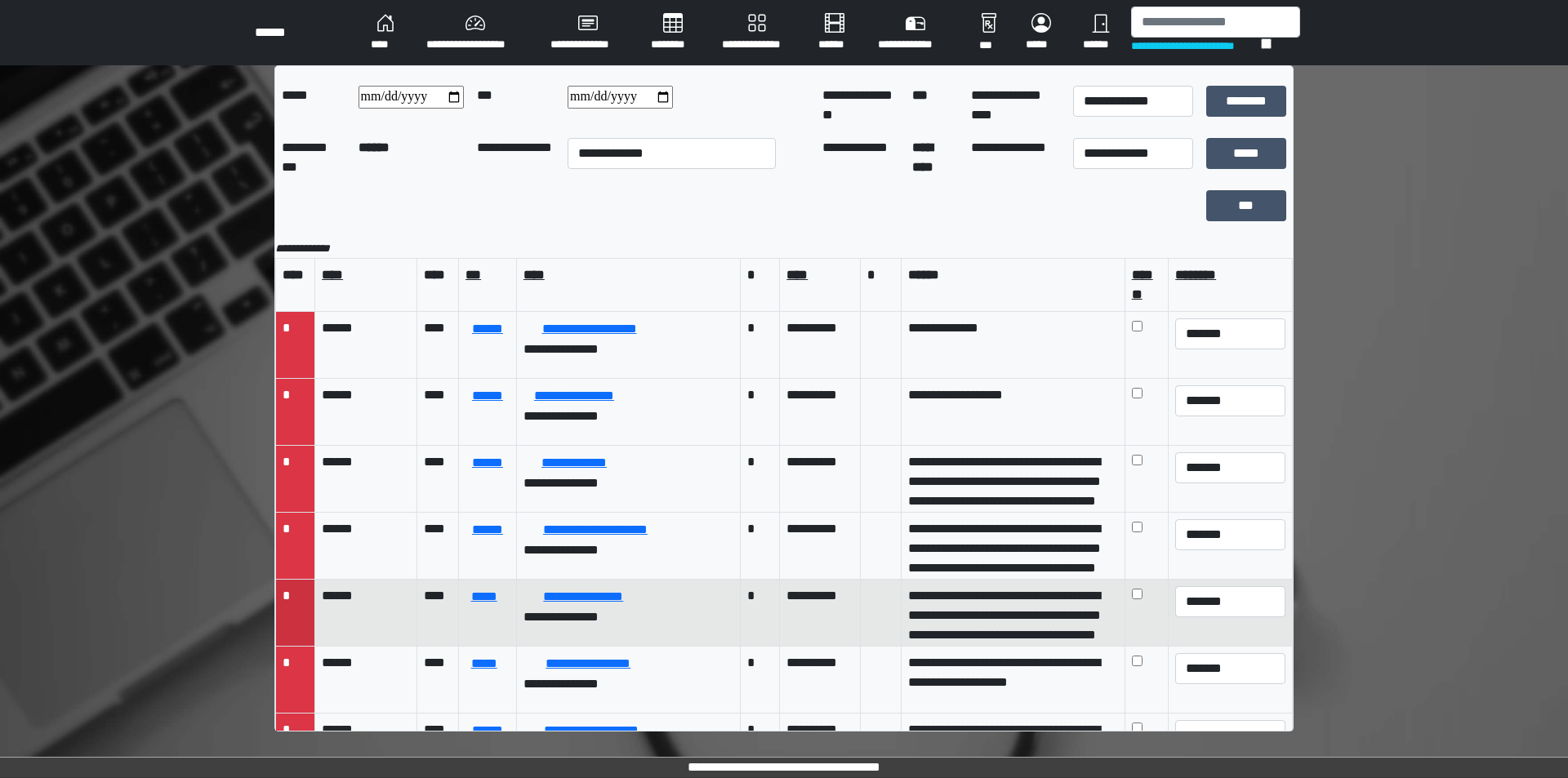 scroll, scrollTop: 0, scrollLeft: 0, axis: both 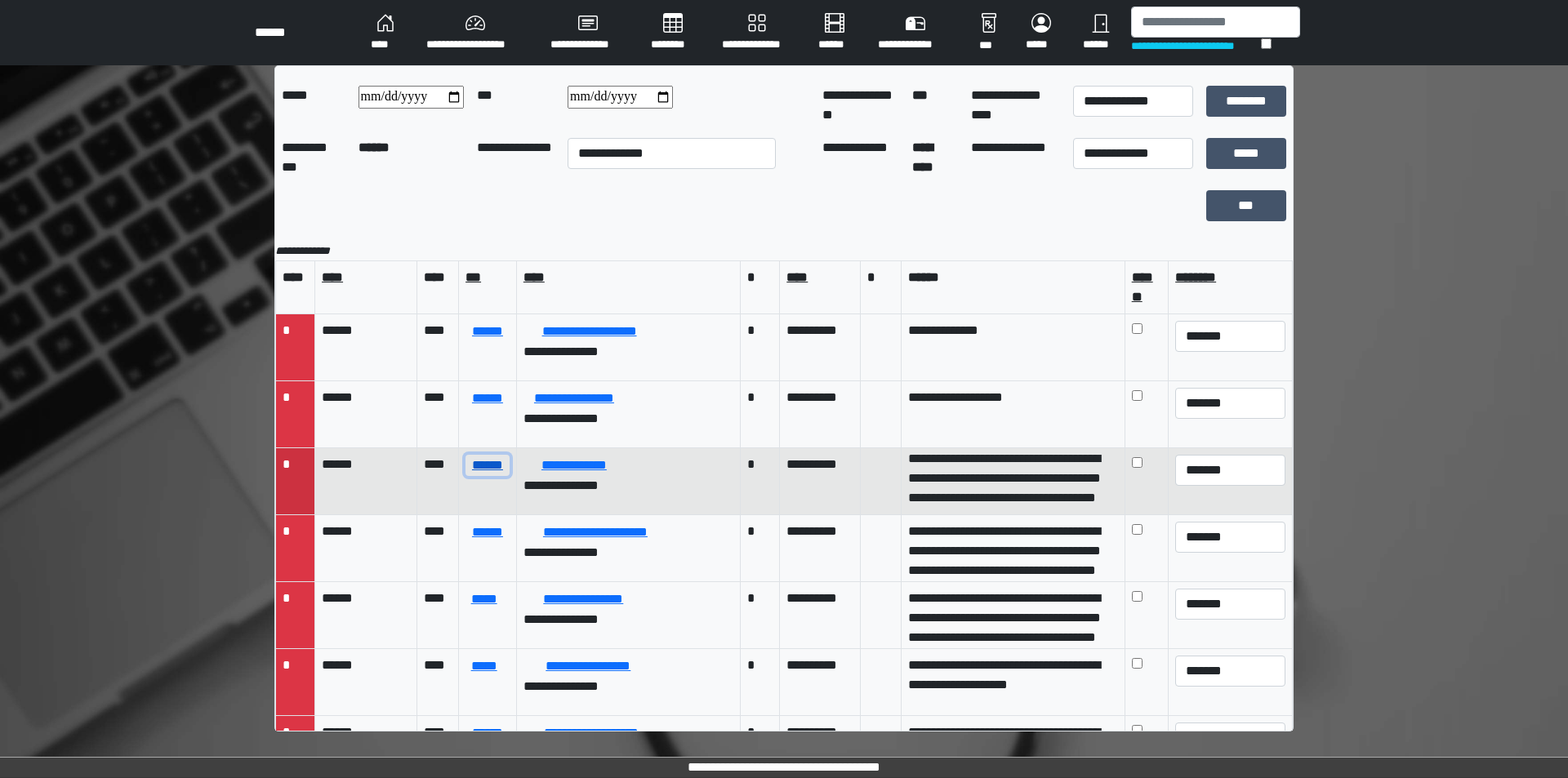 click on "******" at bounding box center (488, 465) 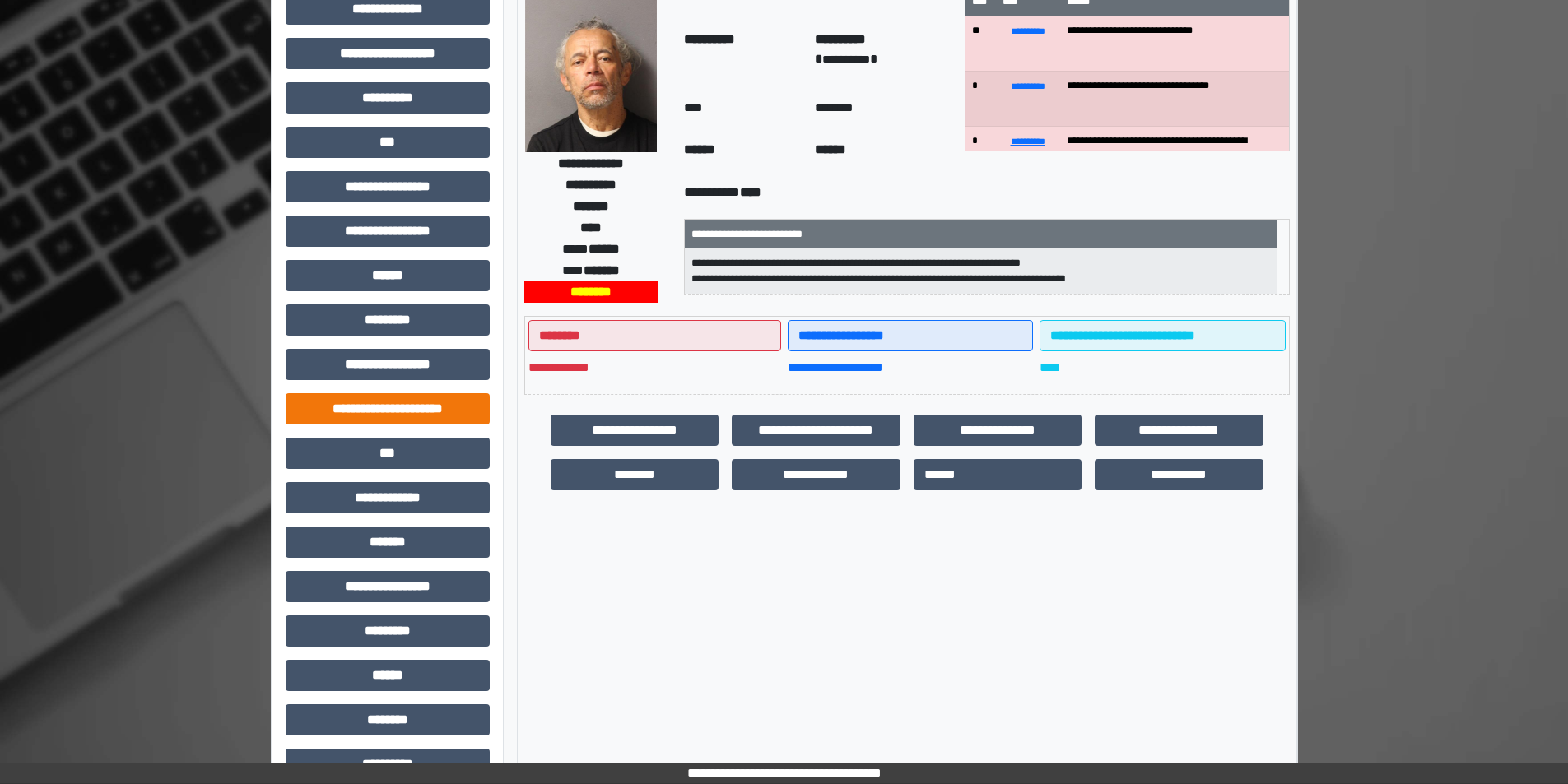 scroll, scrollTop: 182, scrollLeft: 0, axis: vertical 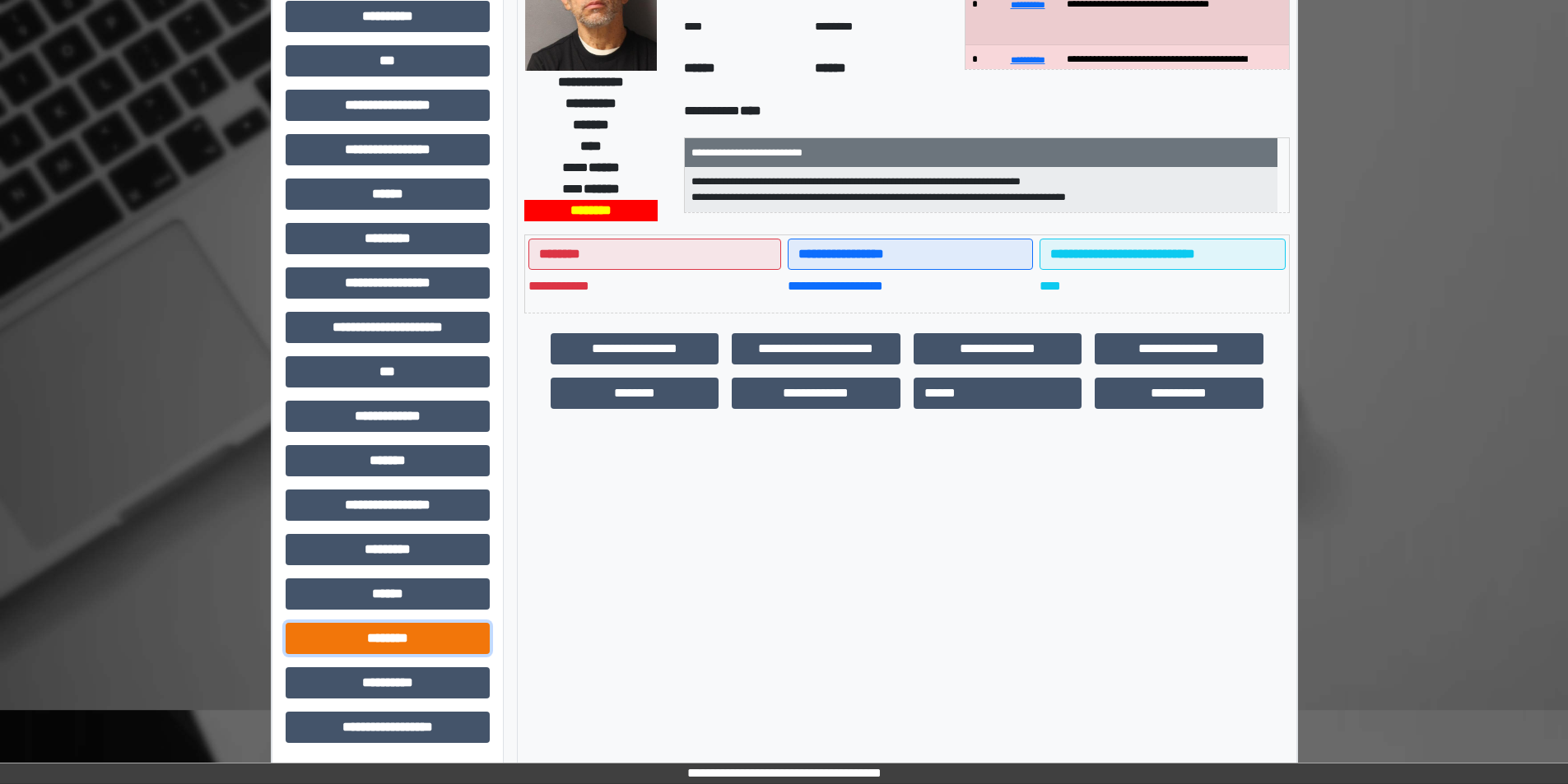 click on "********" at bounding box center [388, 638] 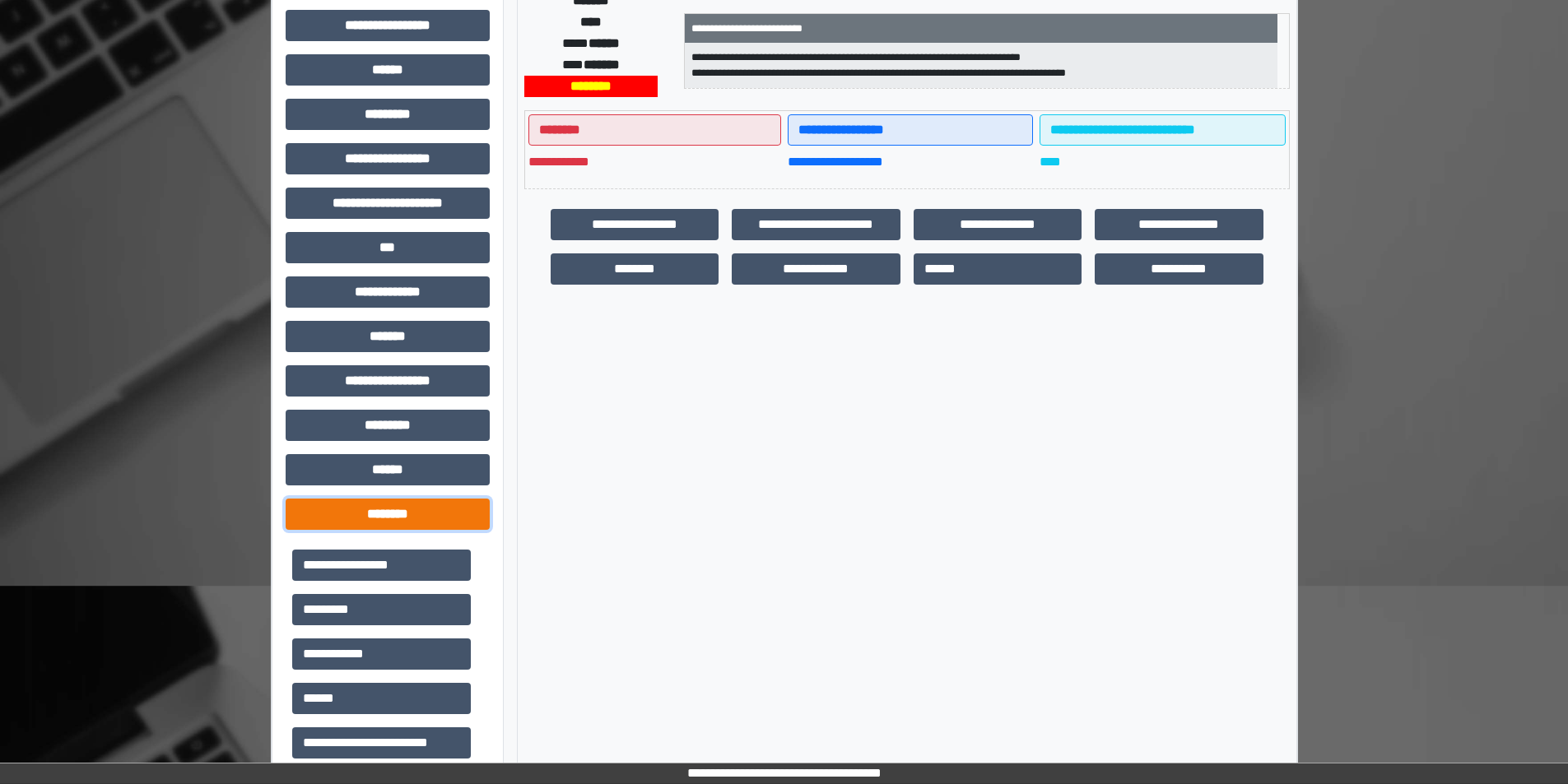 scroll, scrollTop: 346, scrollLeft: 0, axis: vertical 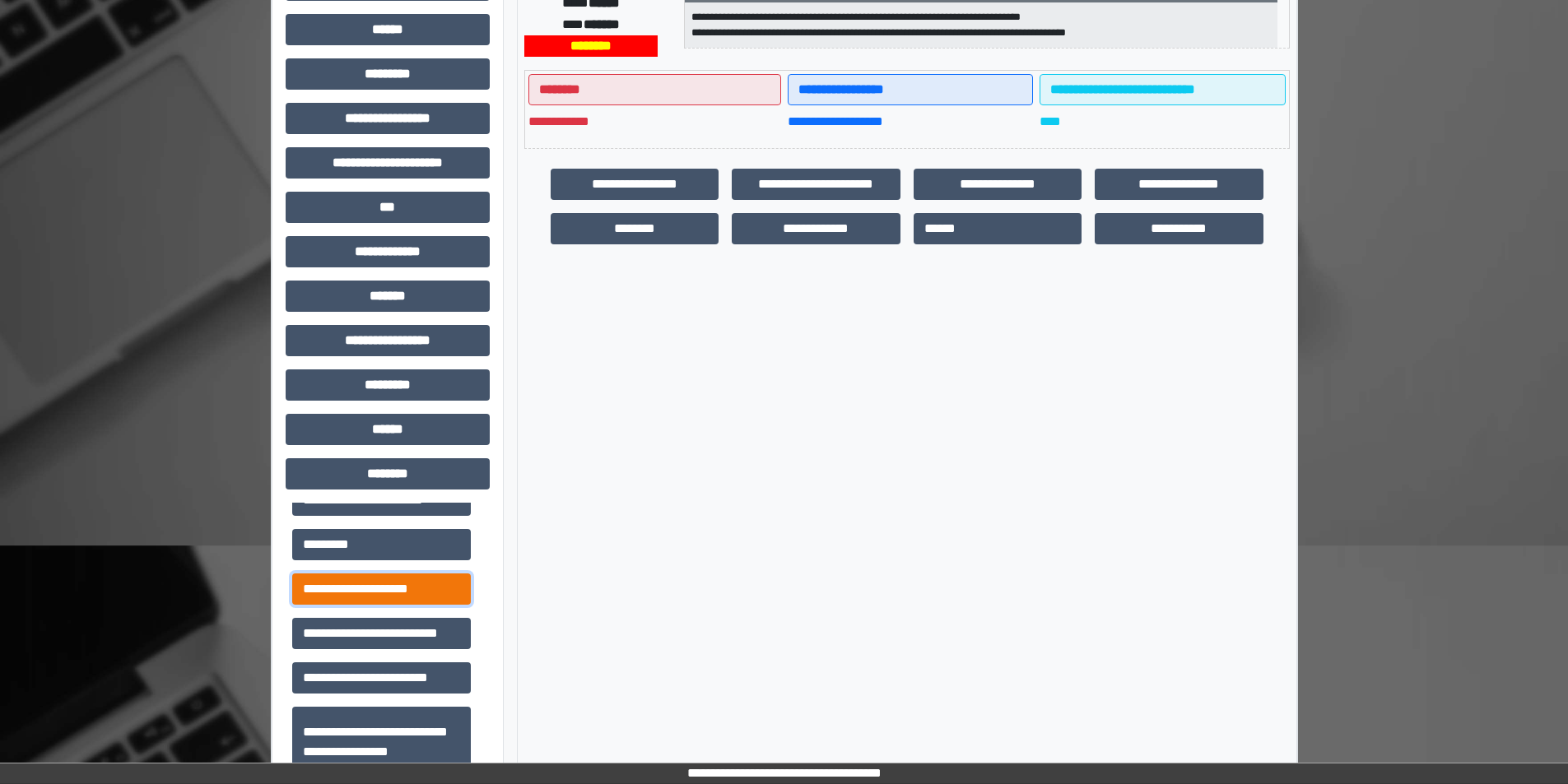 click on "**********" at bounding box center [381, 589] 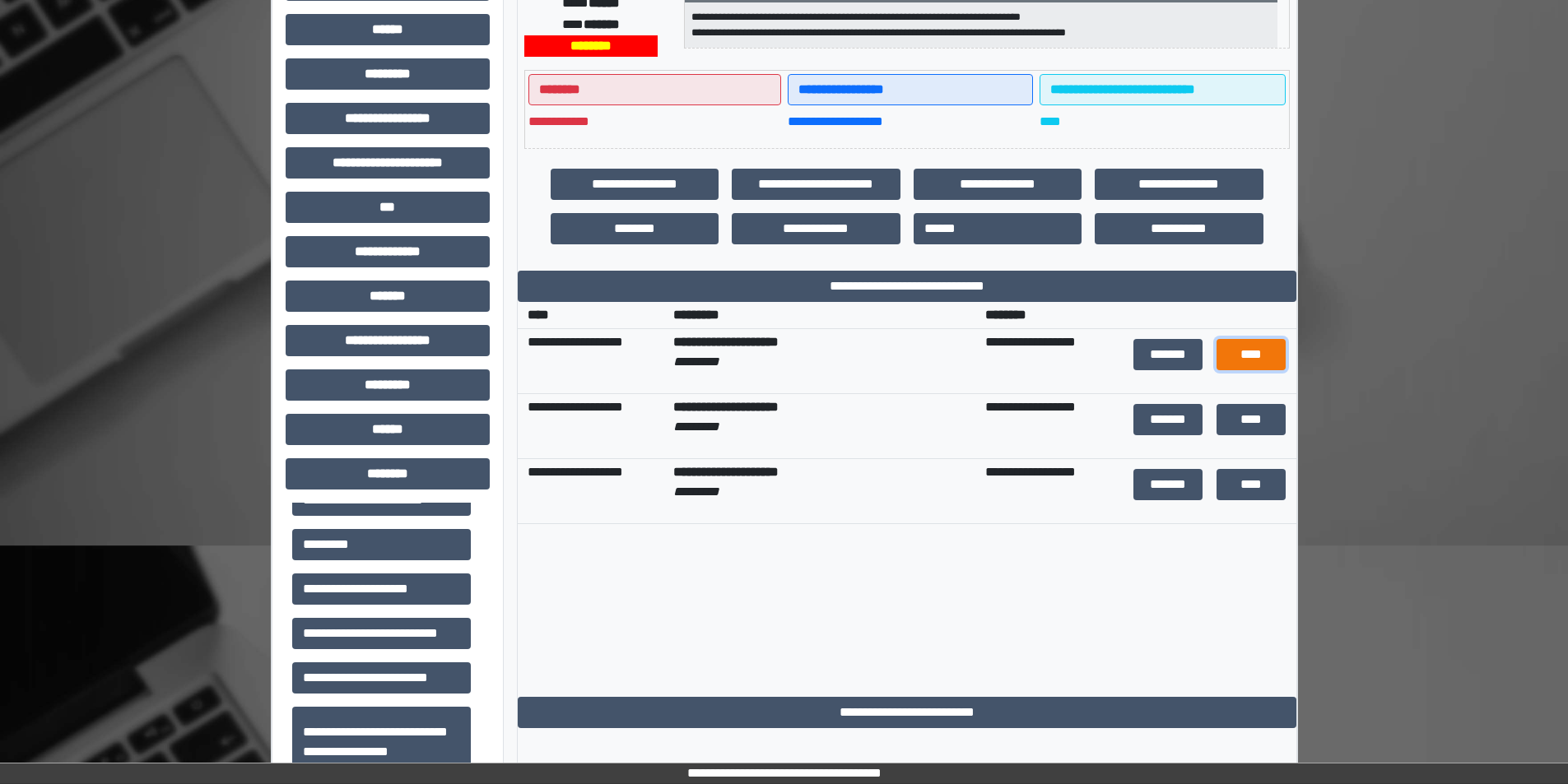 click on "****" at bounding box center (1251, 355) 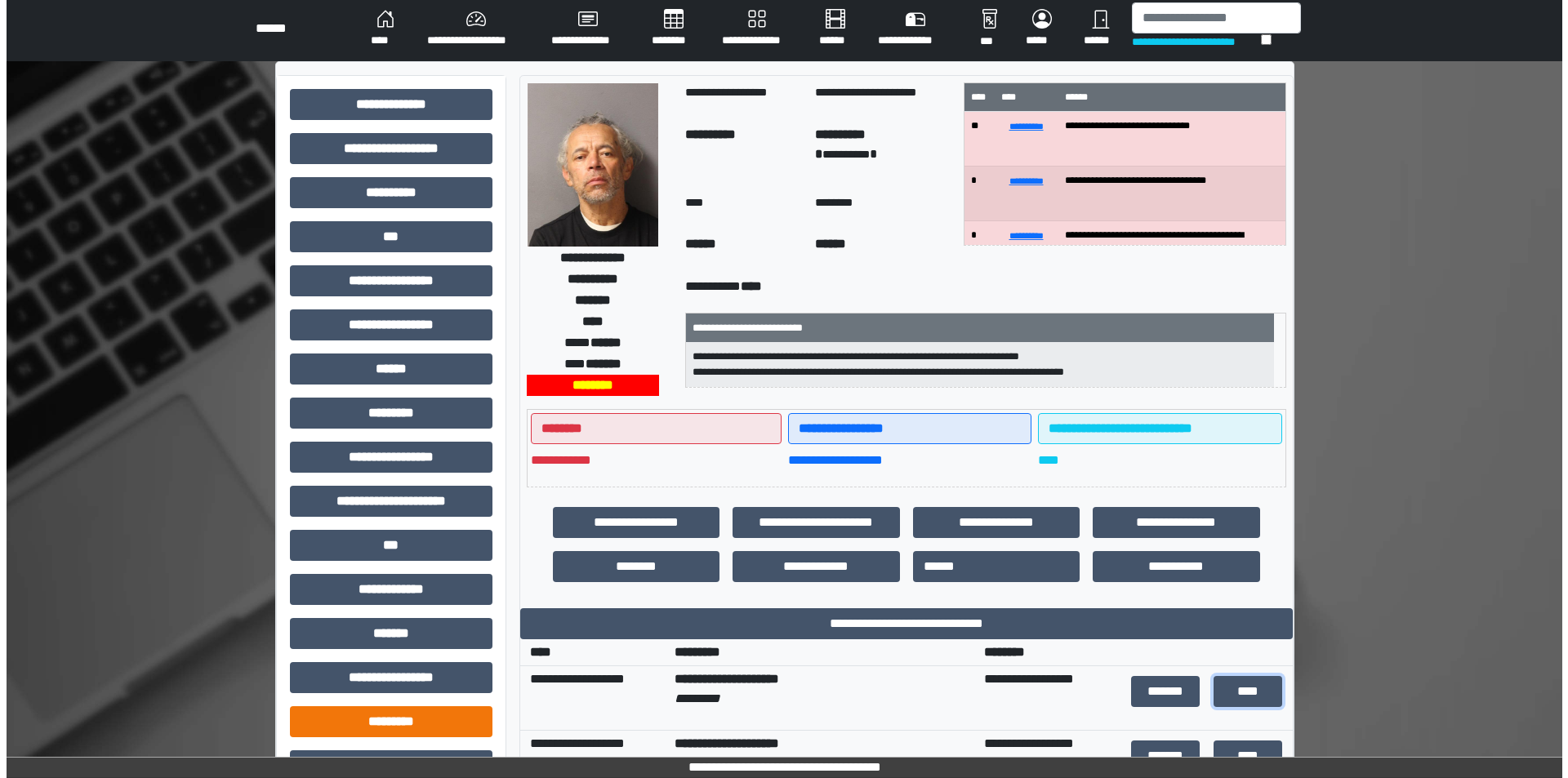 scroll, scrollTop: 0, scrollLeft: 0, axis: both 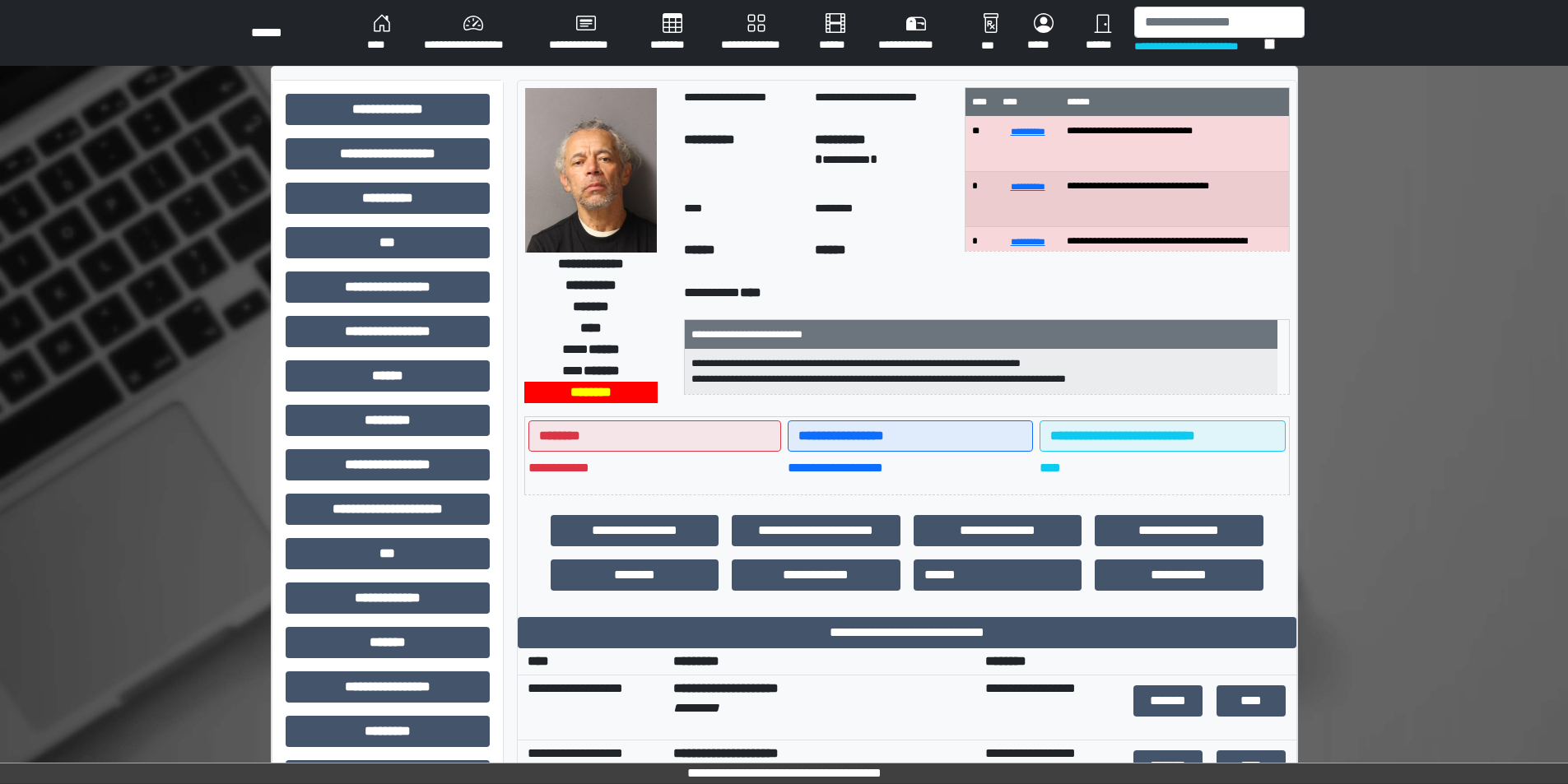 click on "********" at bounding box center (672, 33) 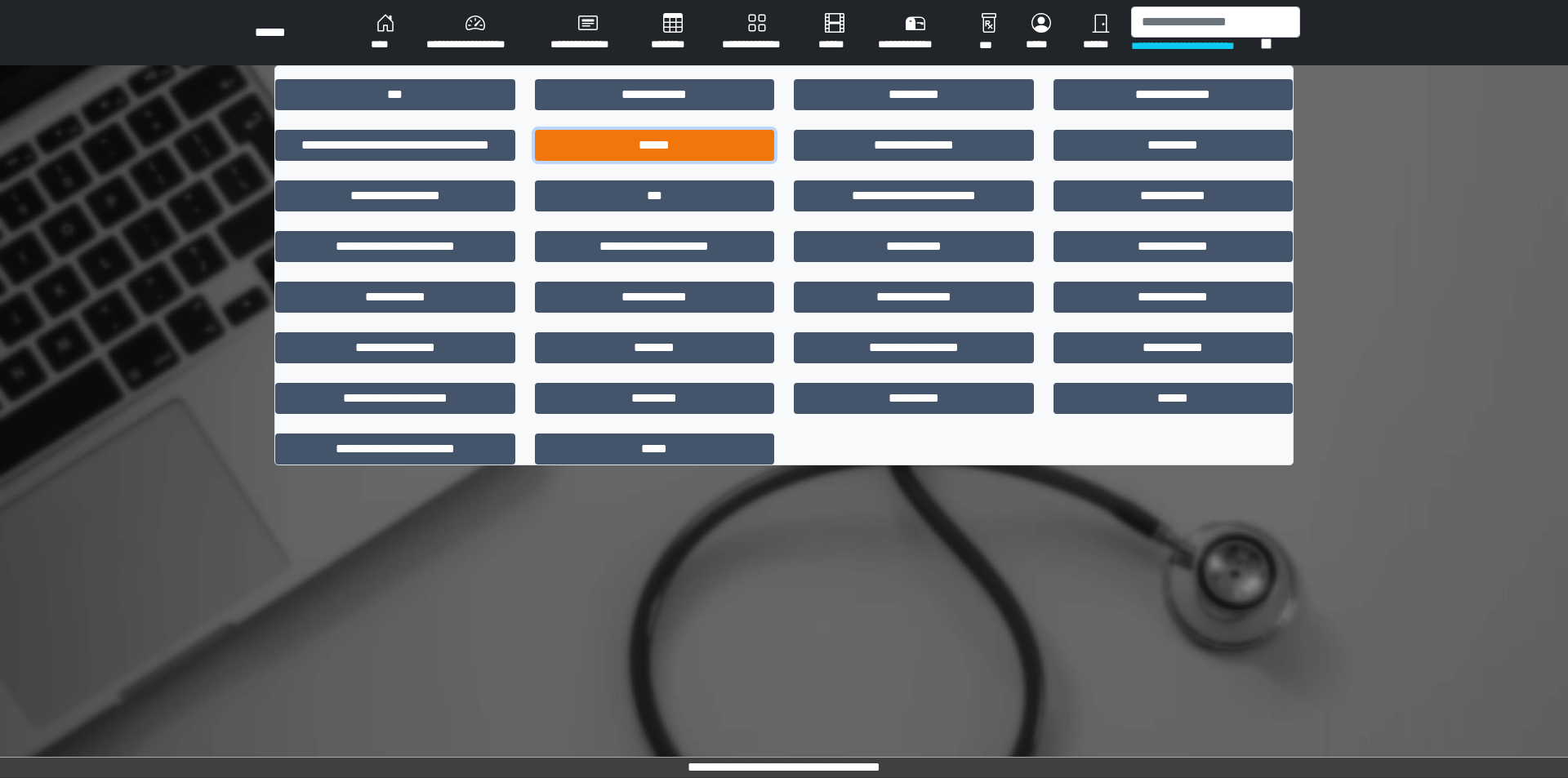 click on "******" at bounding box center [655, 145] 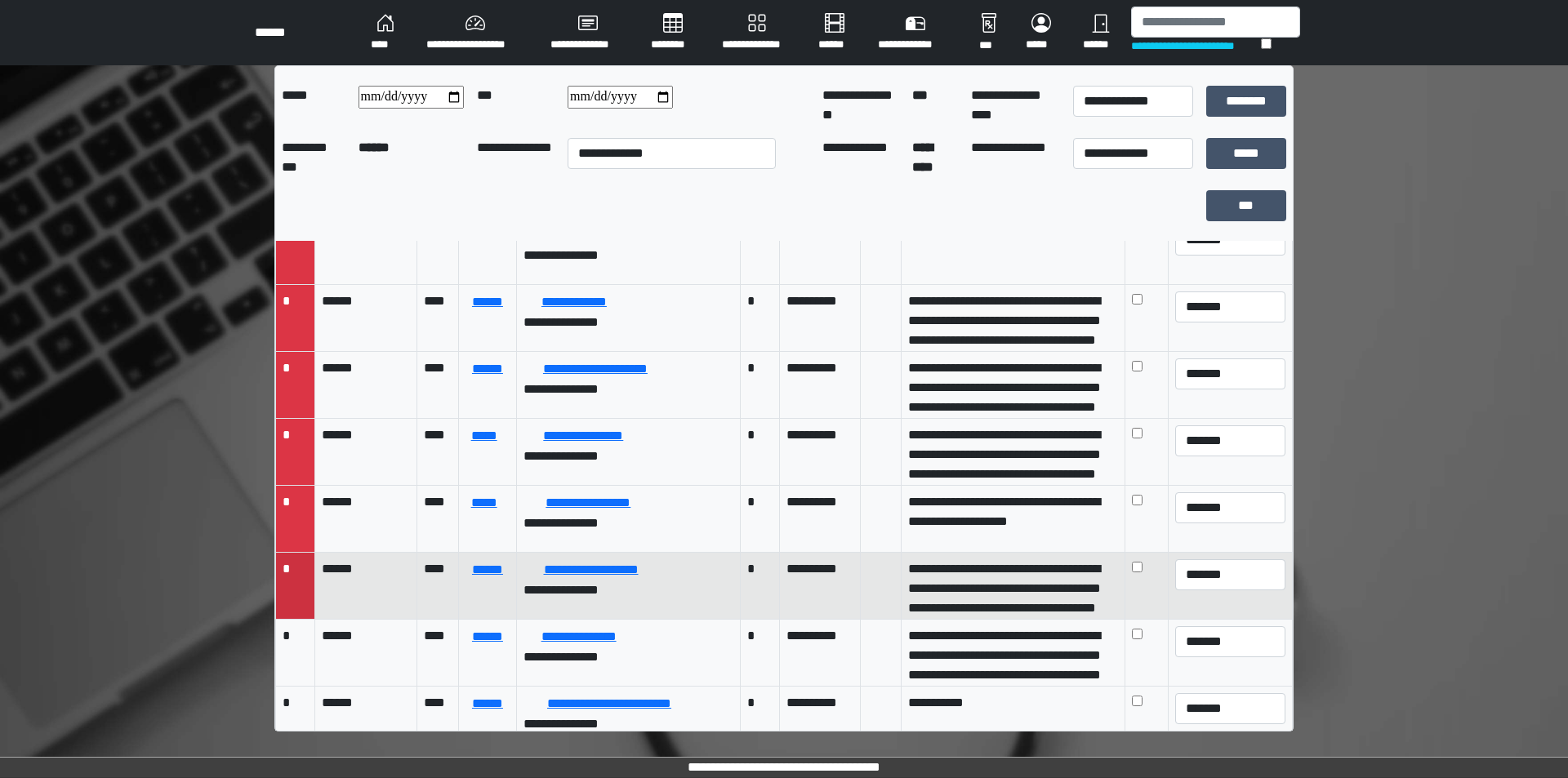 scroll, scrollTop: 245, scrollLeft: 0, axis: vertical 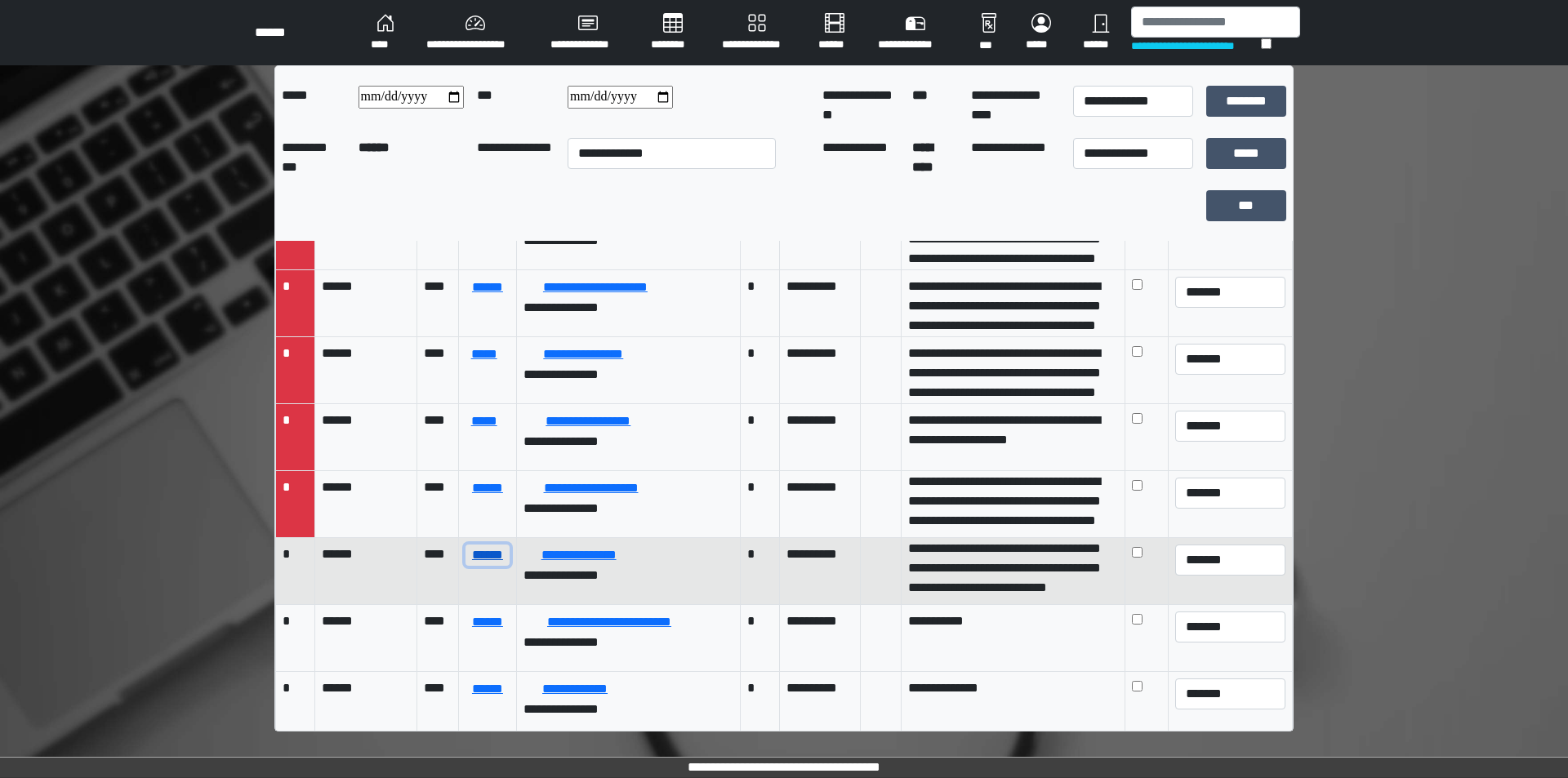 click on "******" at bounding box center [488, 555] 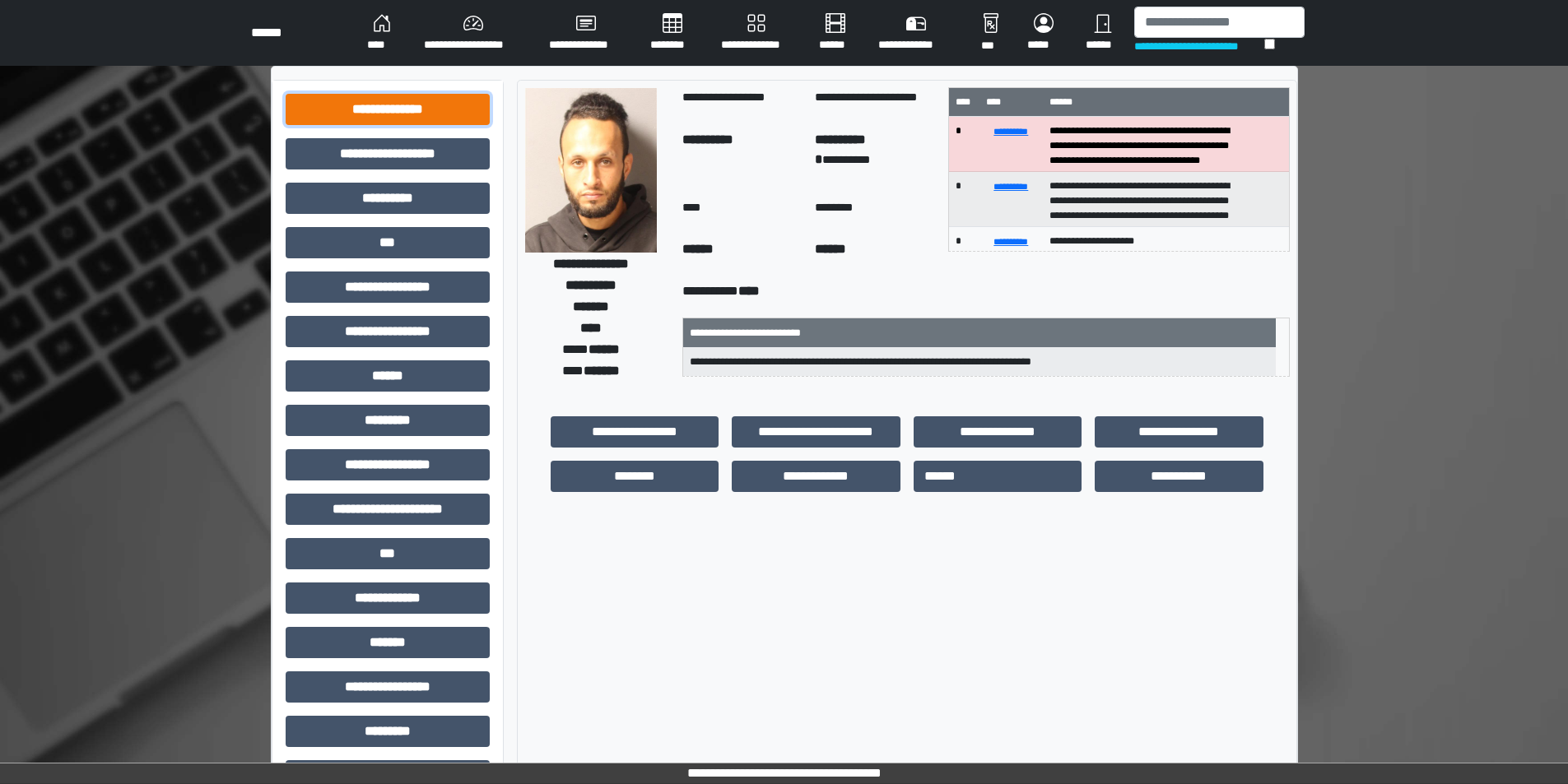 click on "**********" at bounding box center [388, 109] 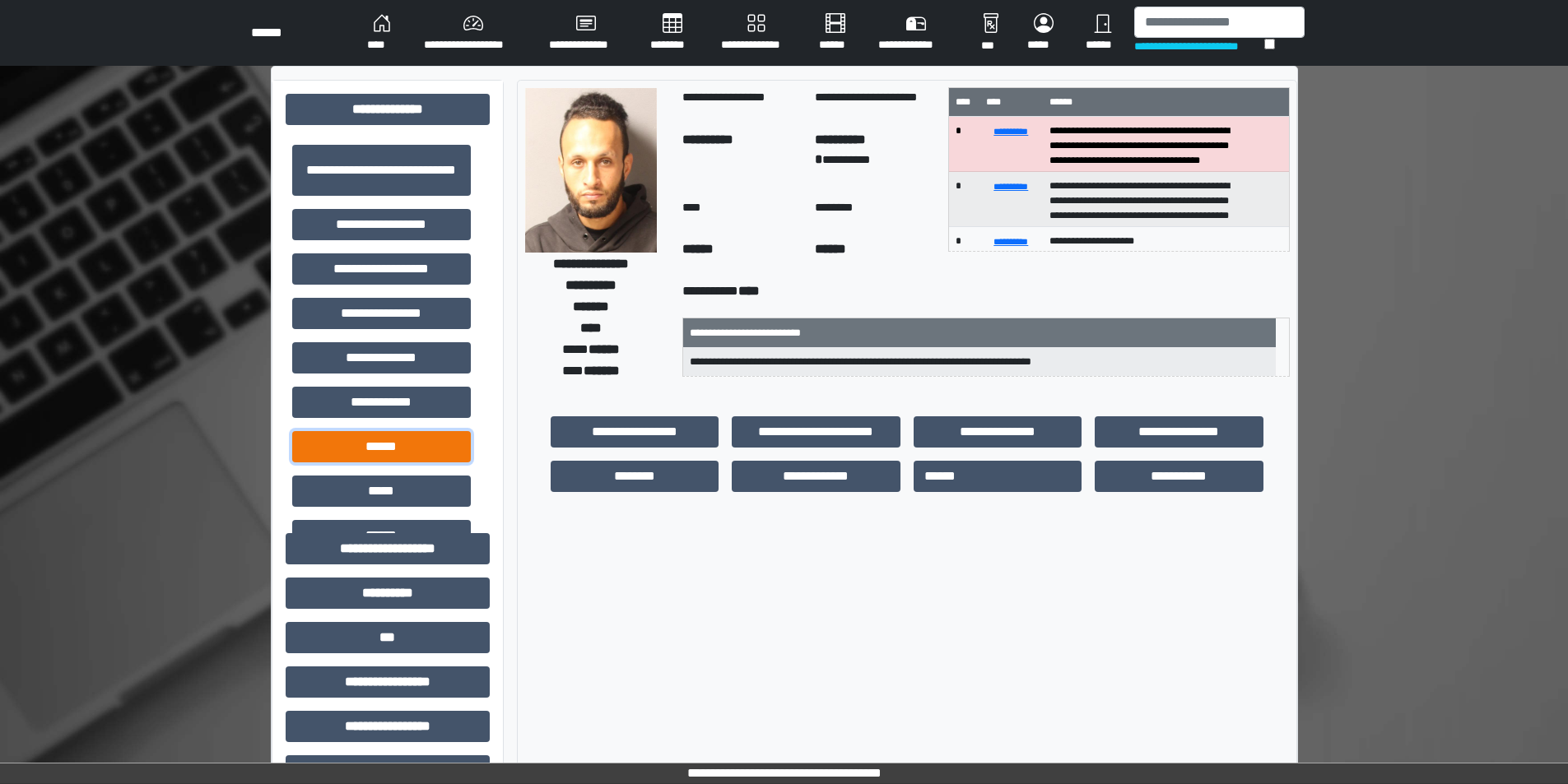 click on "******" at bounding box center [381, 447] 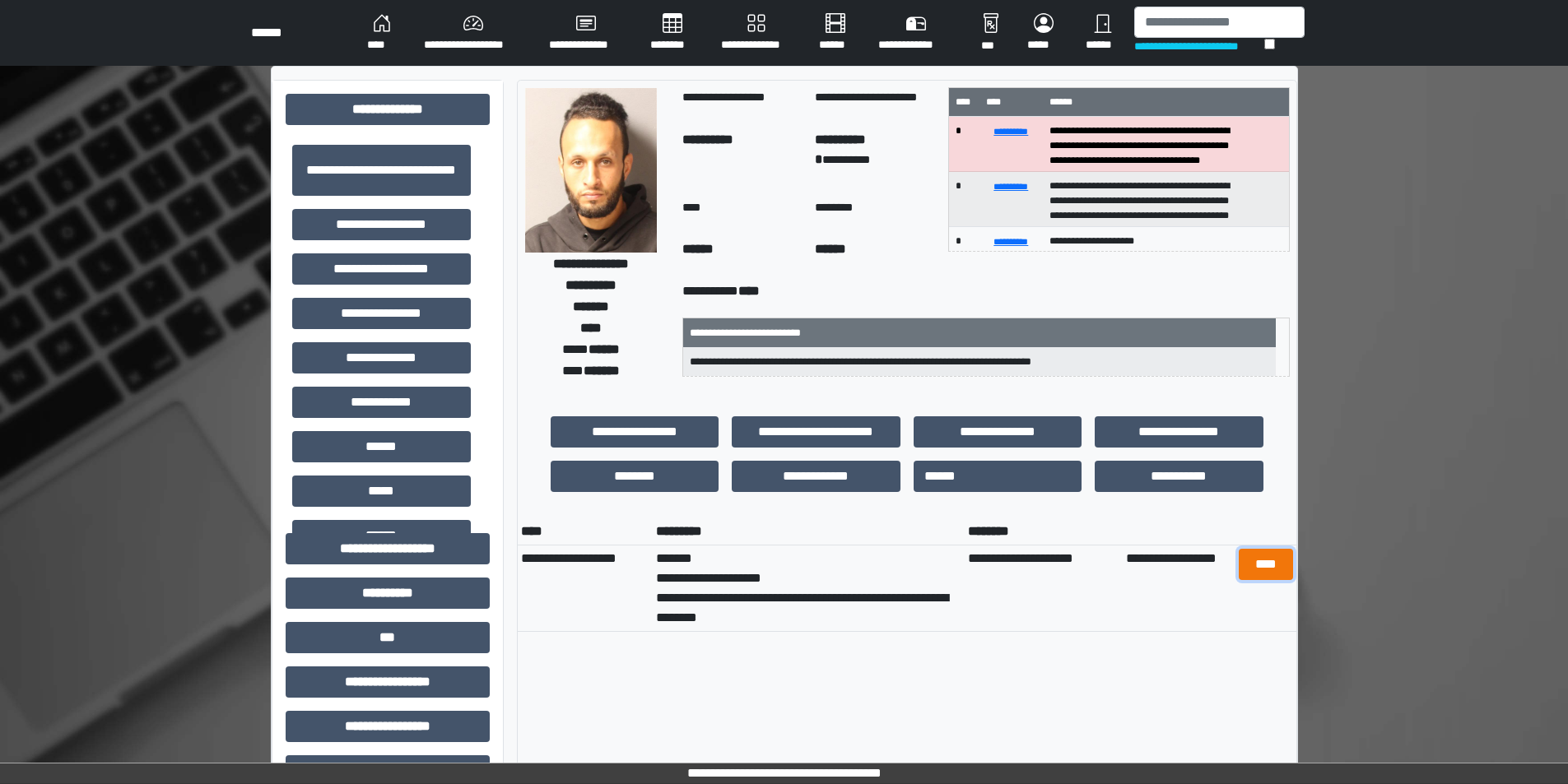 click on "****" at bounding box center [1265, 564] 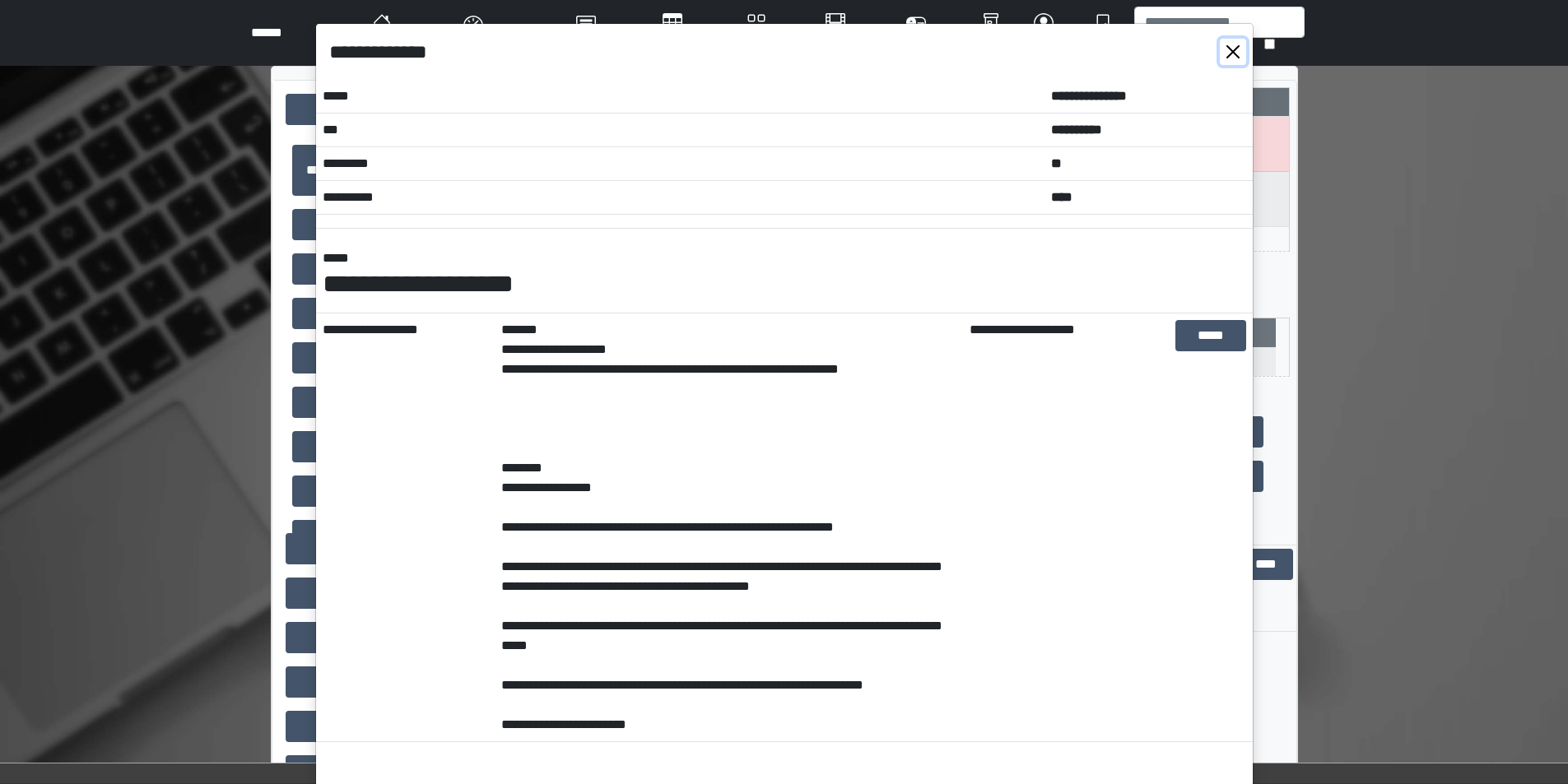 click at bounding box center [1233, 52] 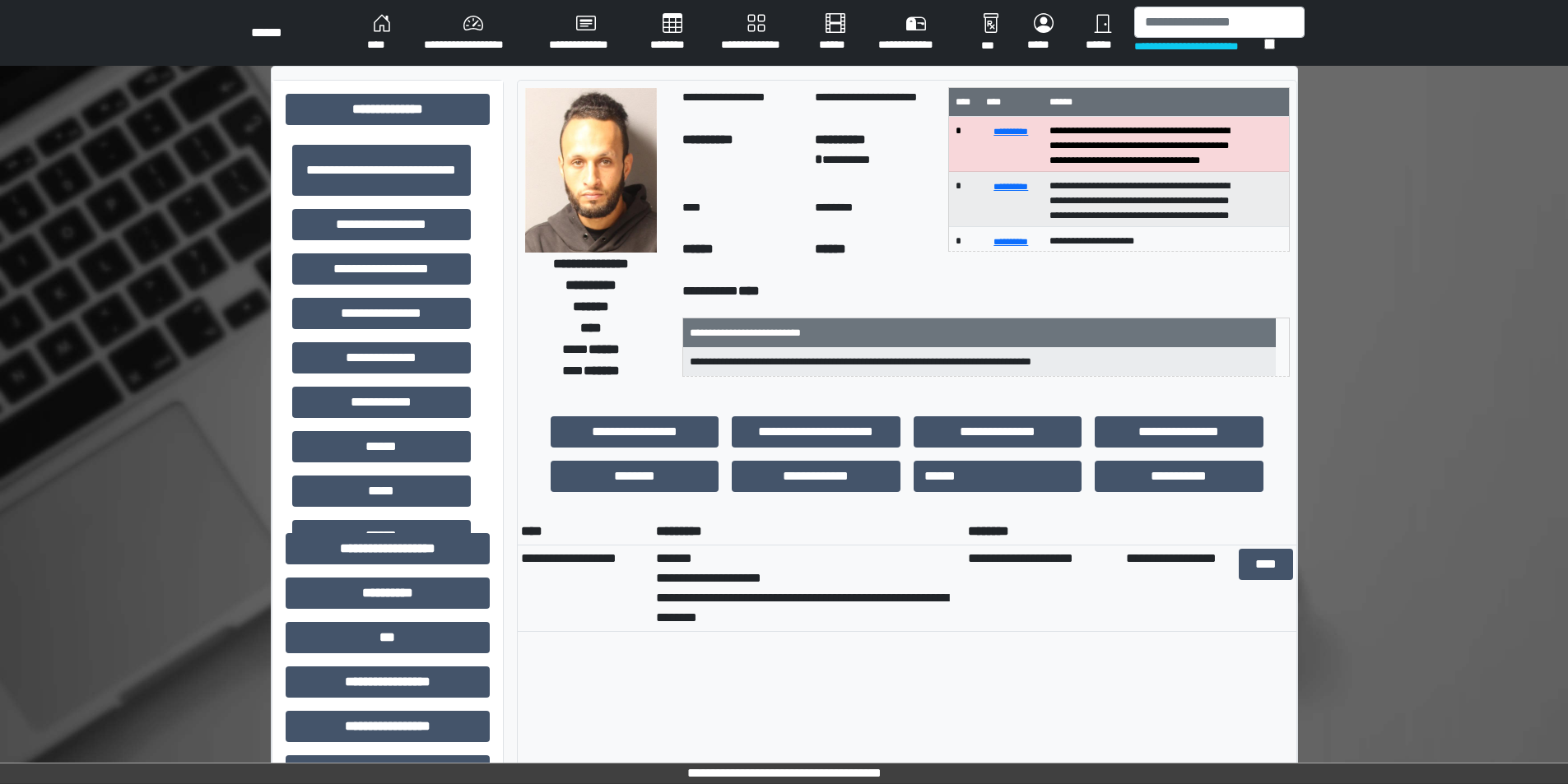 click on "********" at bounding box center (672, 33) 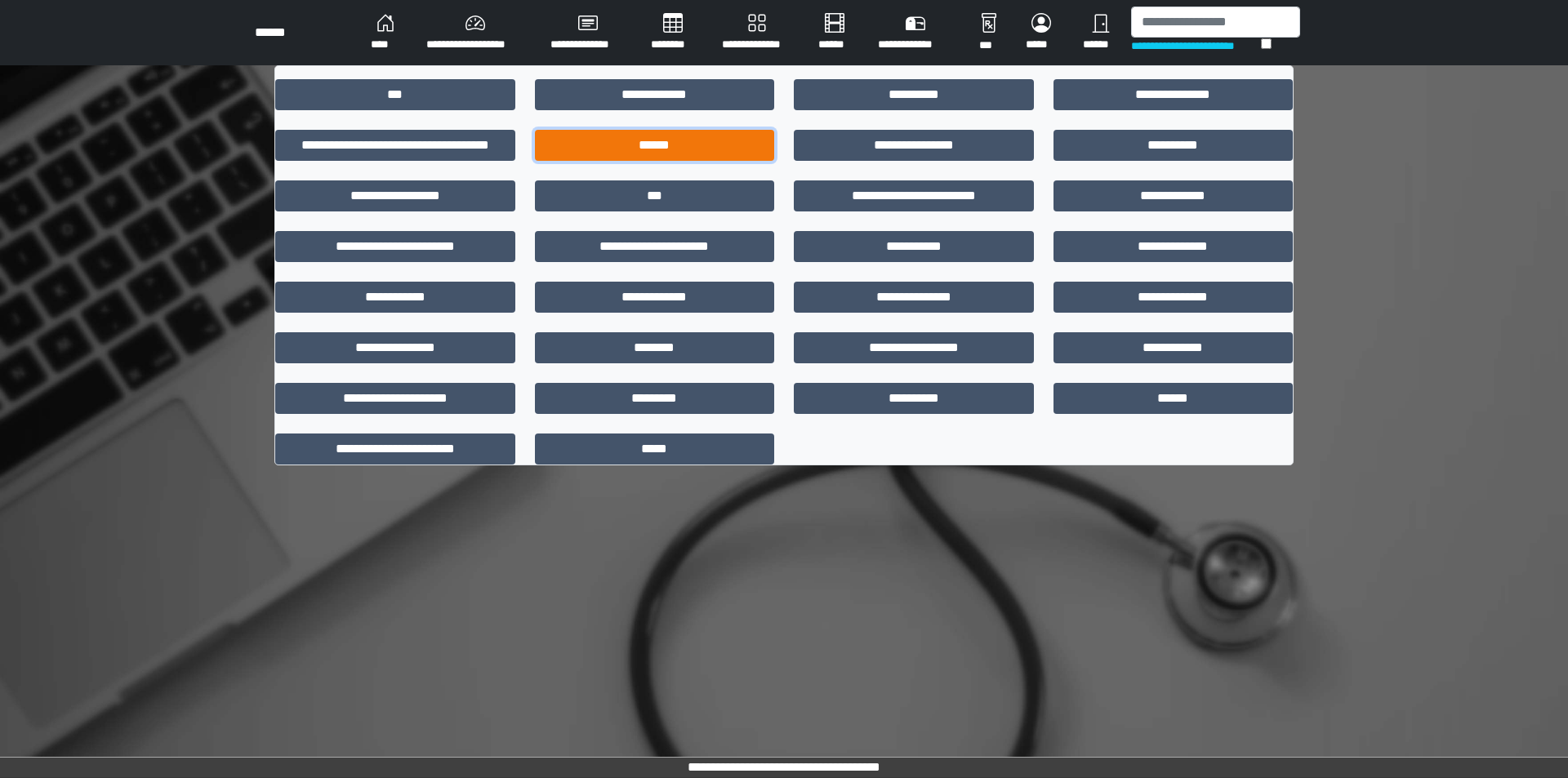 click on "******" at bounding box center [655, 145] 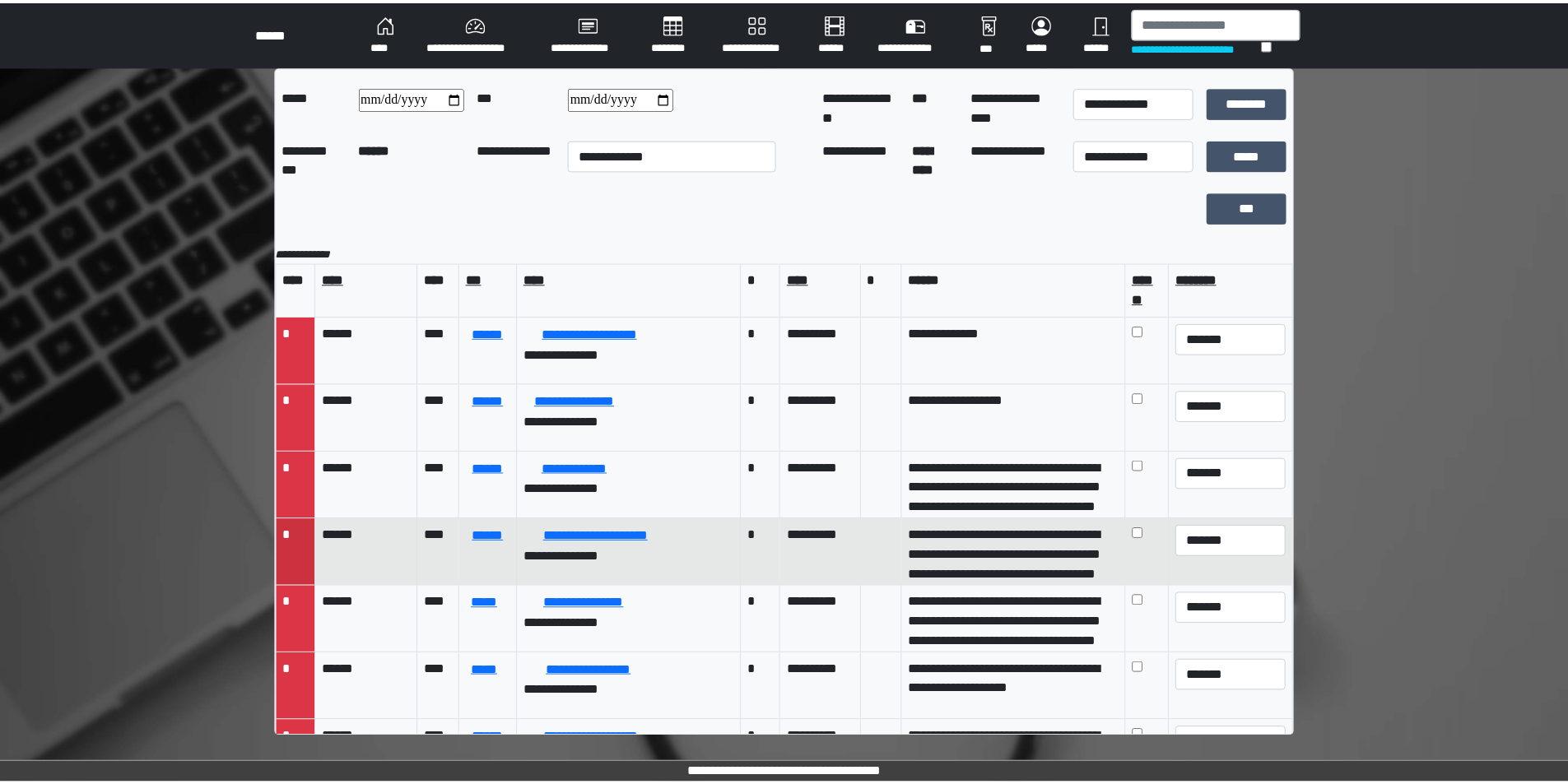 scroll, scrollTop: 26, scrollLeft: 0, axis: vertical 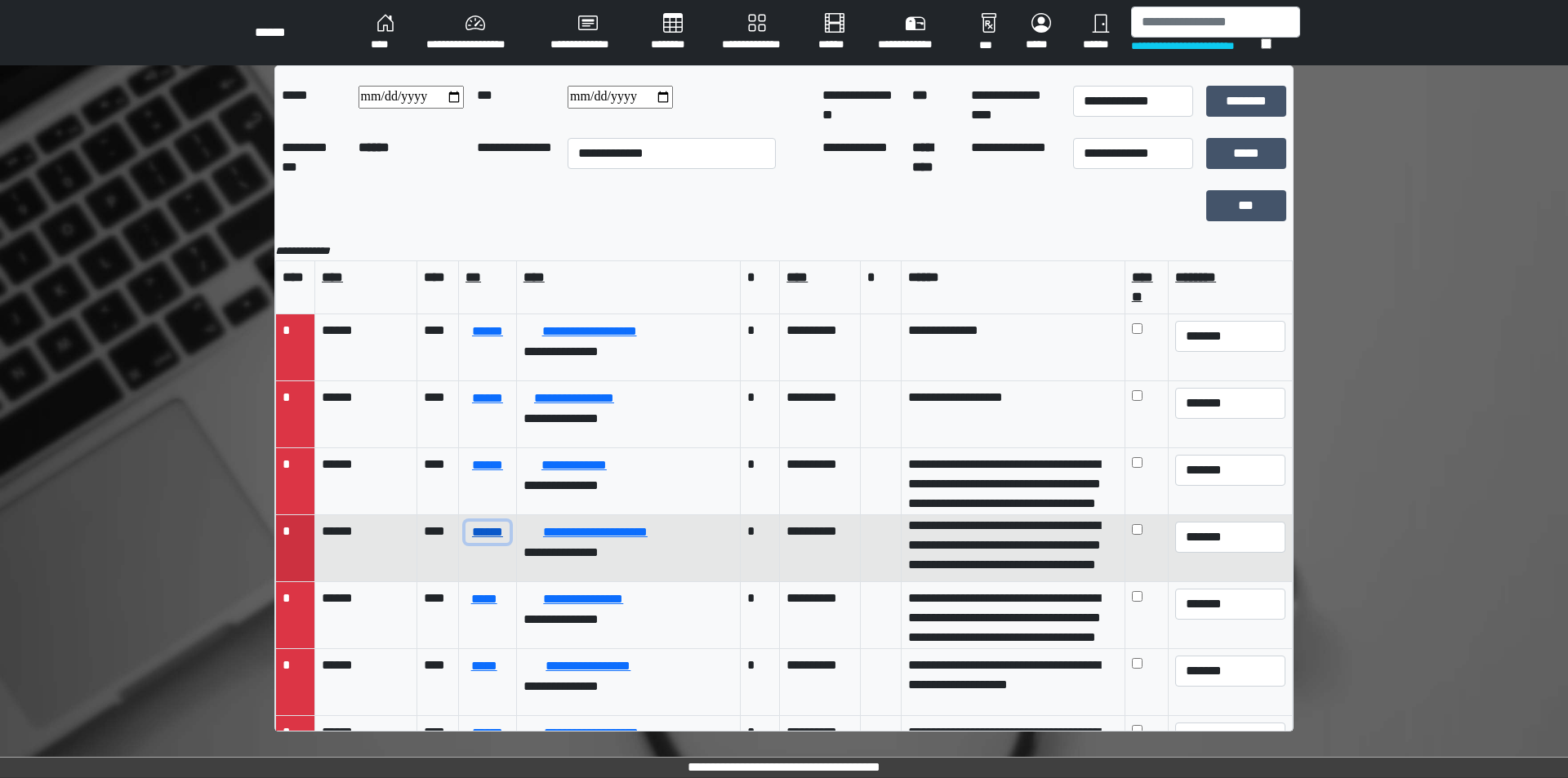 click on "******" at bounding box center [488, 532] 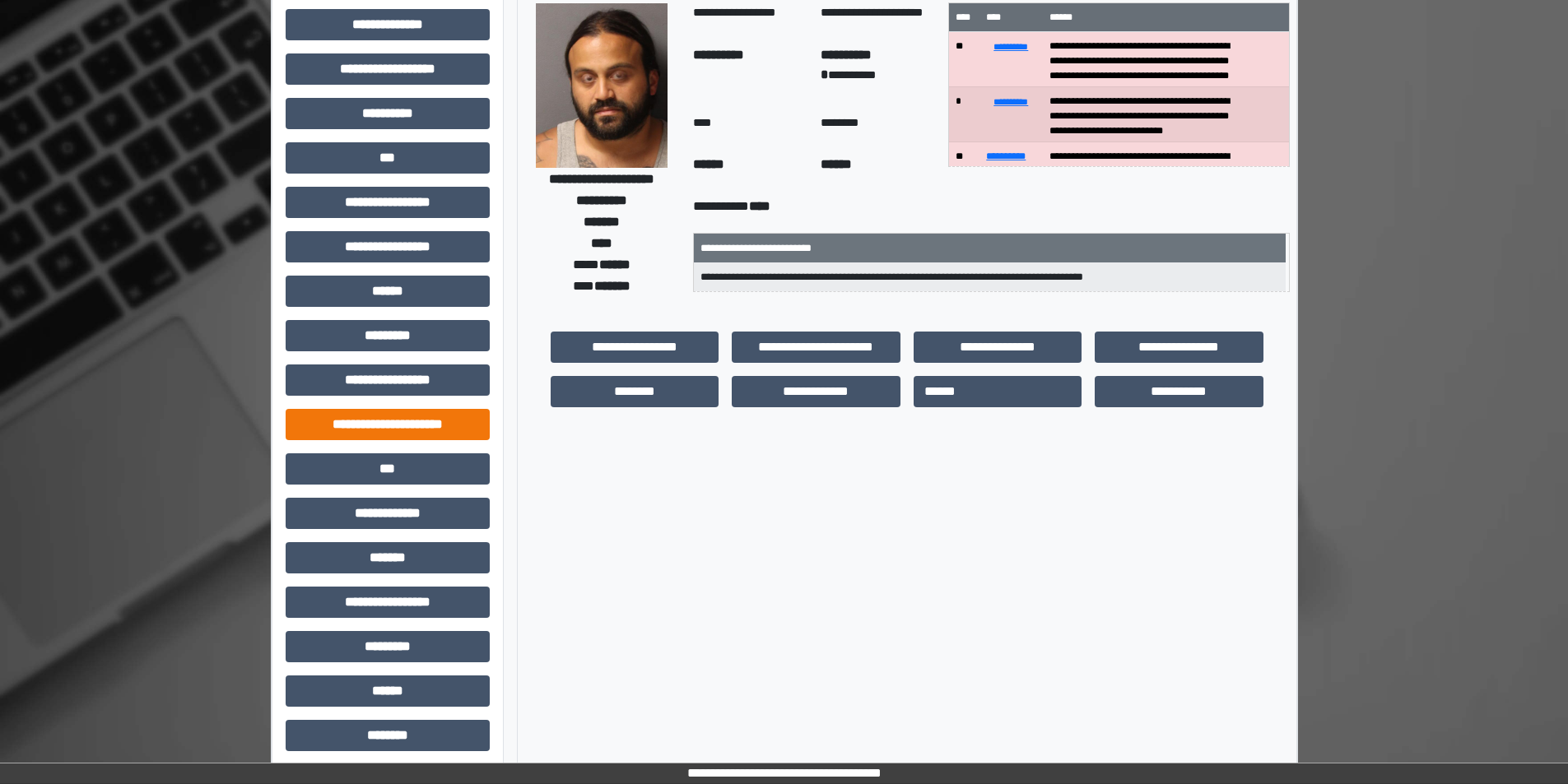 scroll, scrollTop: 182, scrollLeft: 0, axis: vertical 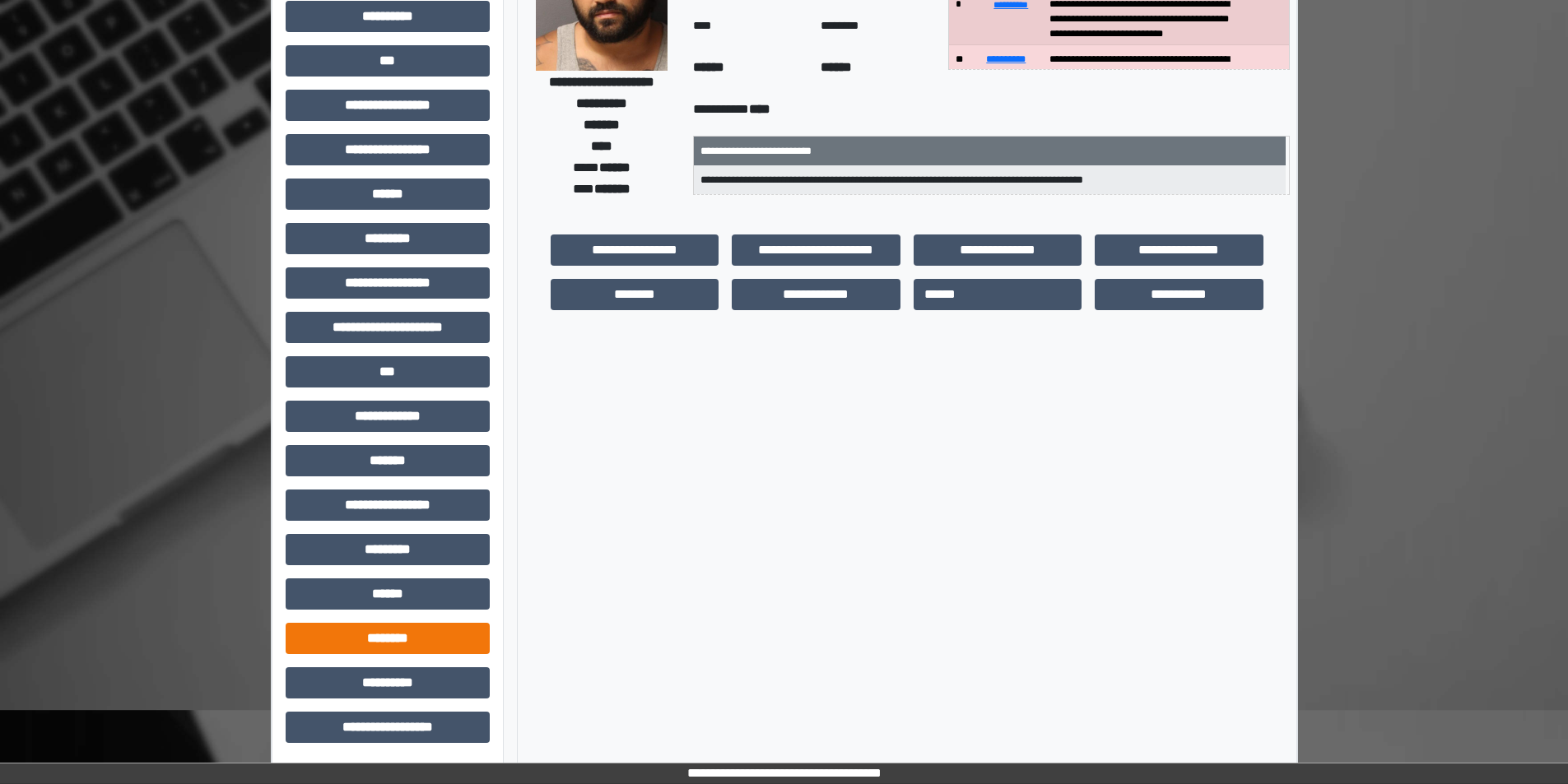drag, startPoint x: 421, startPoint y: 618, endPoint x: 410, endPoint y: 638, distance: 22.825424 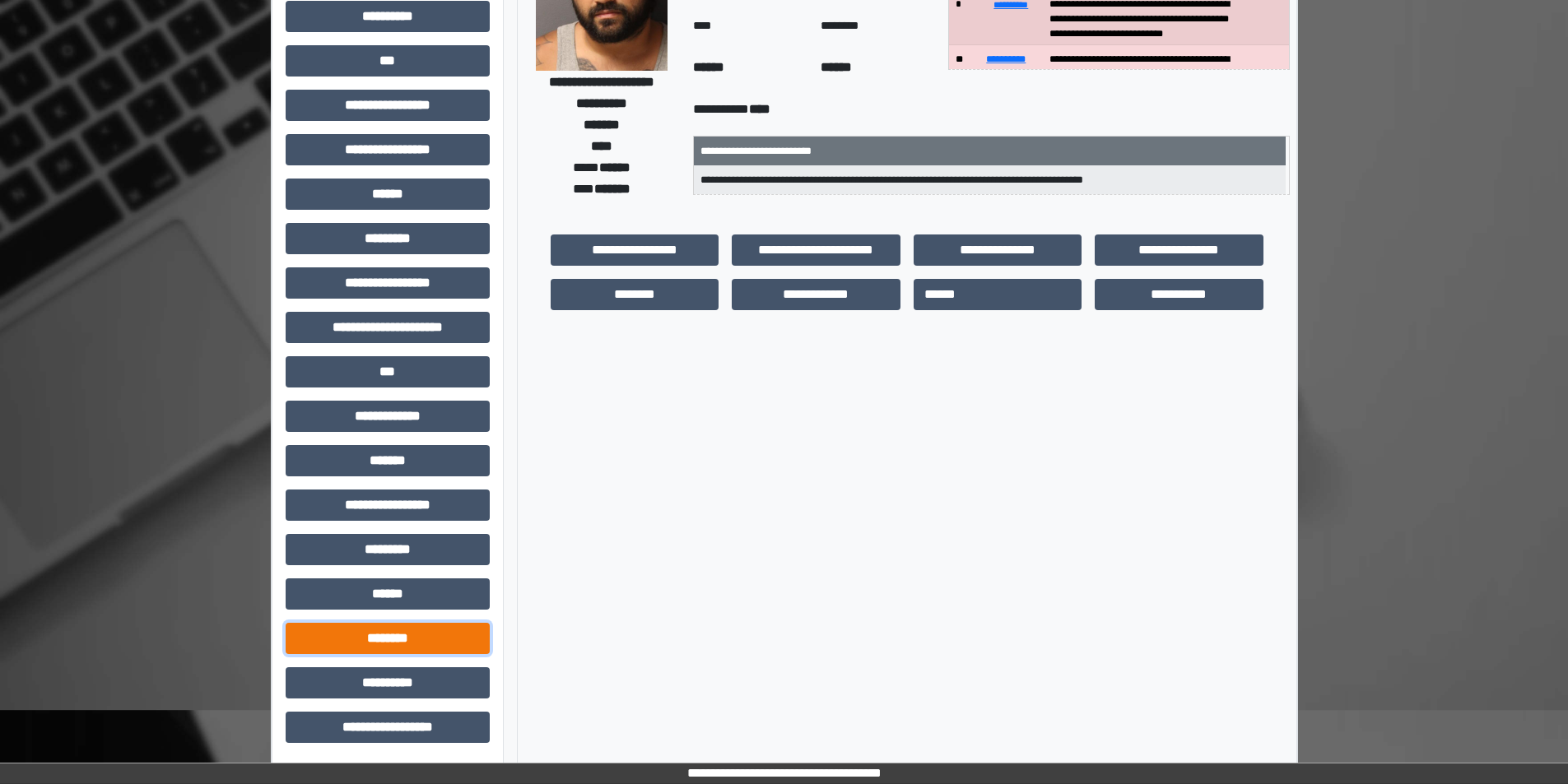 click on "********" at bounding box center (388, 638) 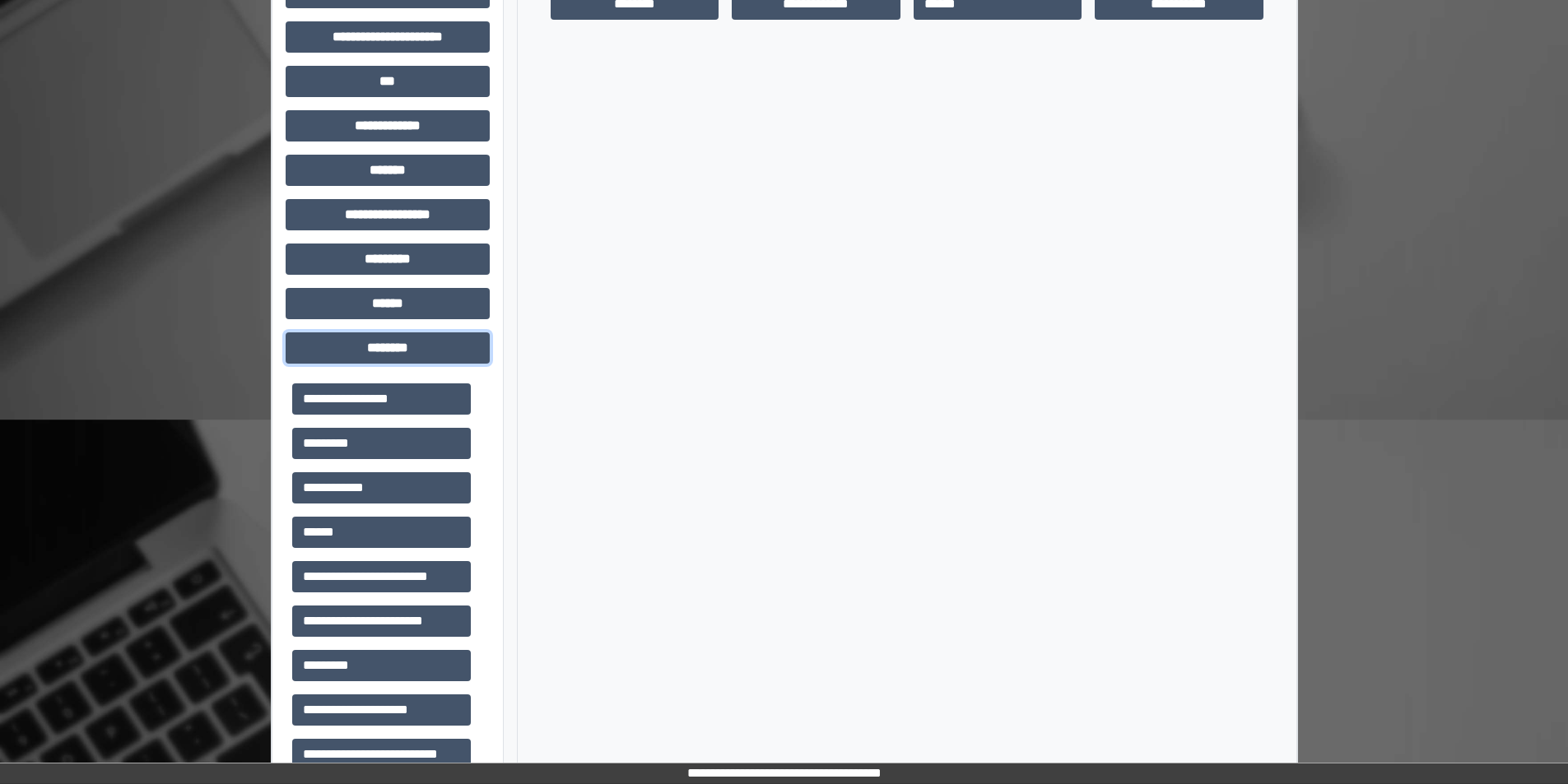 scroll, scrollTop: 511, scrollLeft: 0, axis: vertical 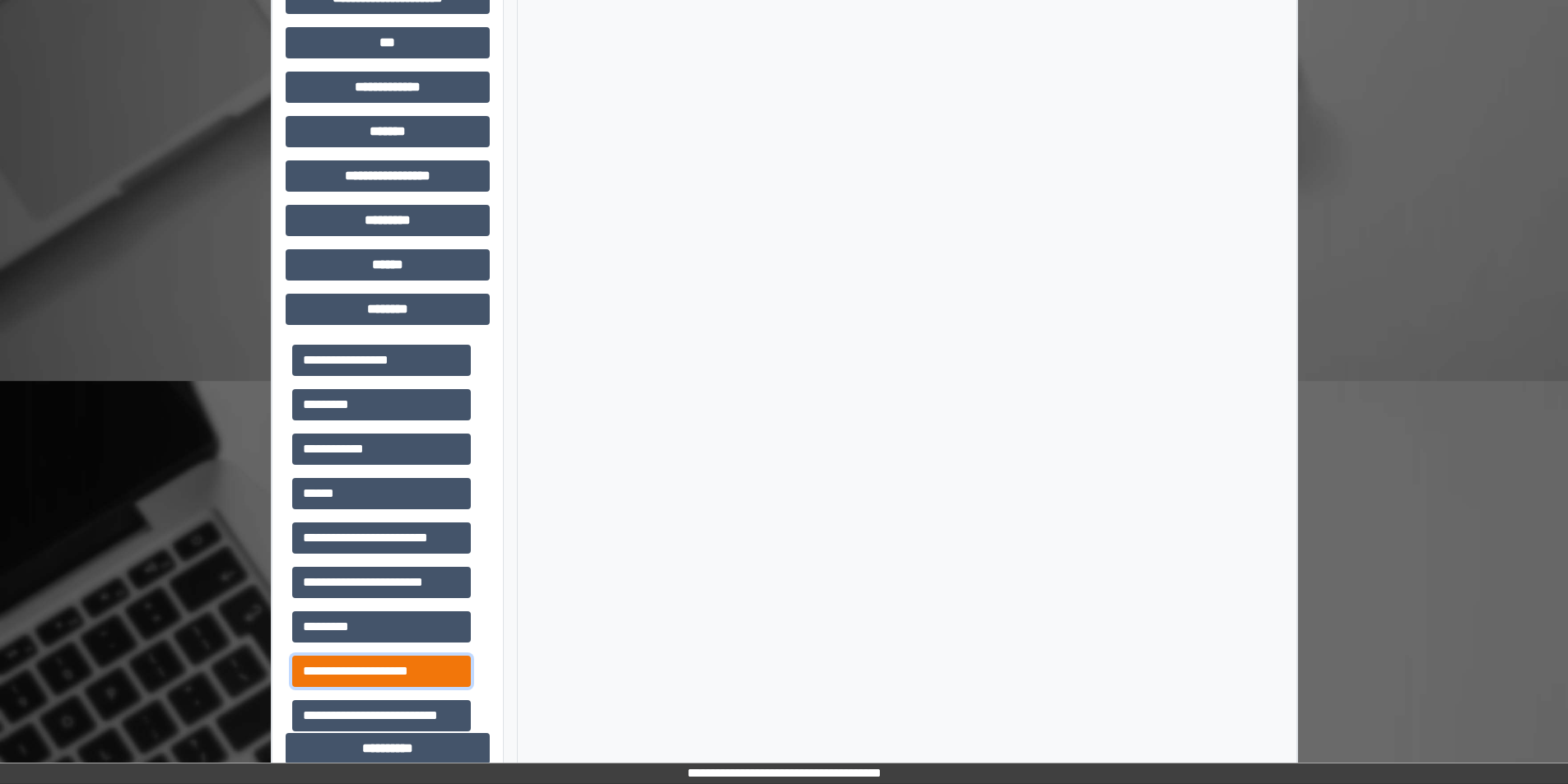 click on "**********" at bounding box center [381, 671] 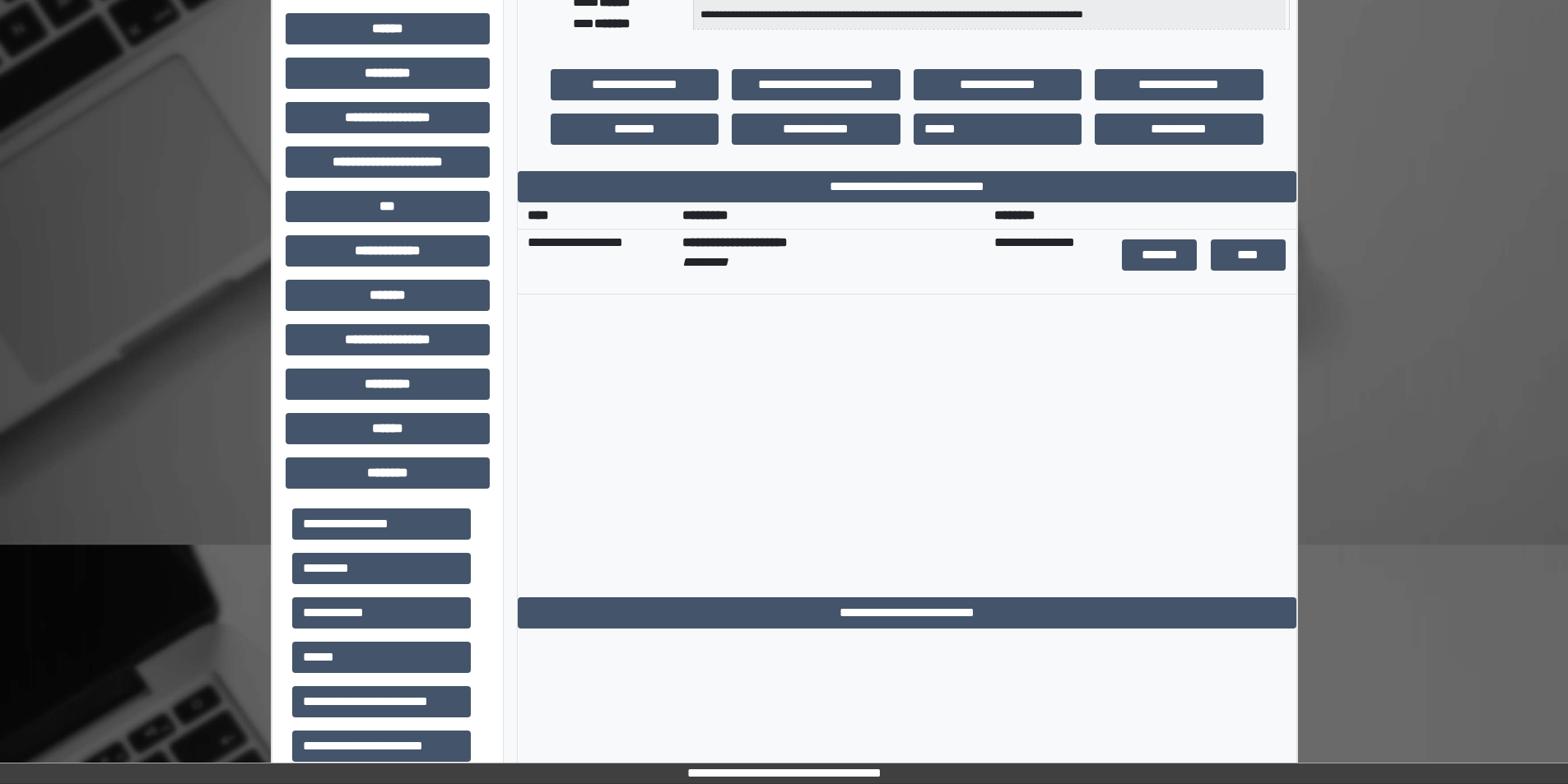 scroll, scrollTop: 346, scrollLeft: 0, axis: vertical 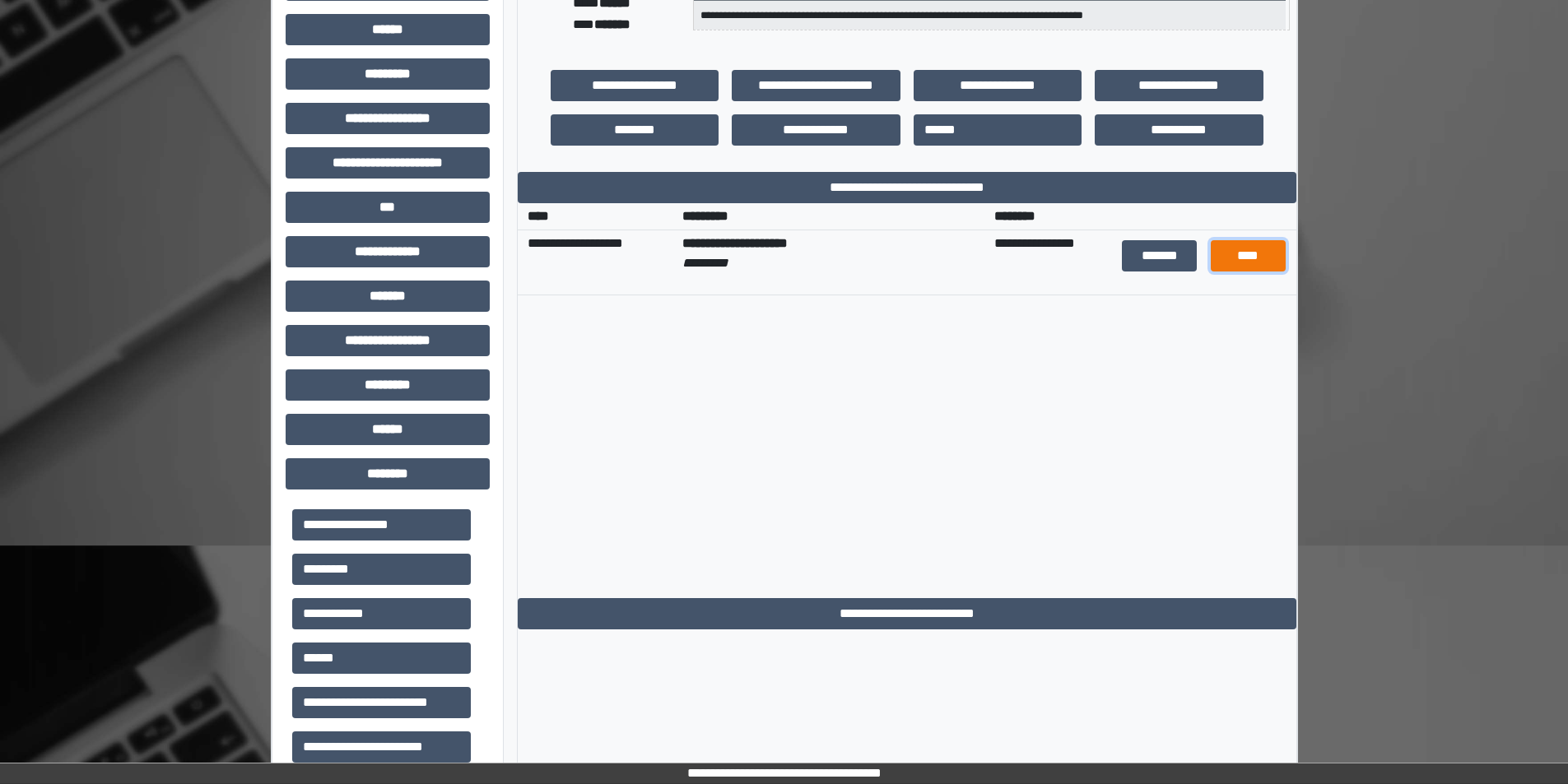 click on "****" at bounding box center [1248, 256] 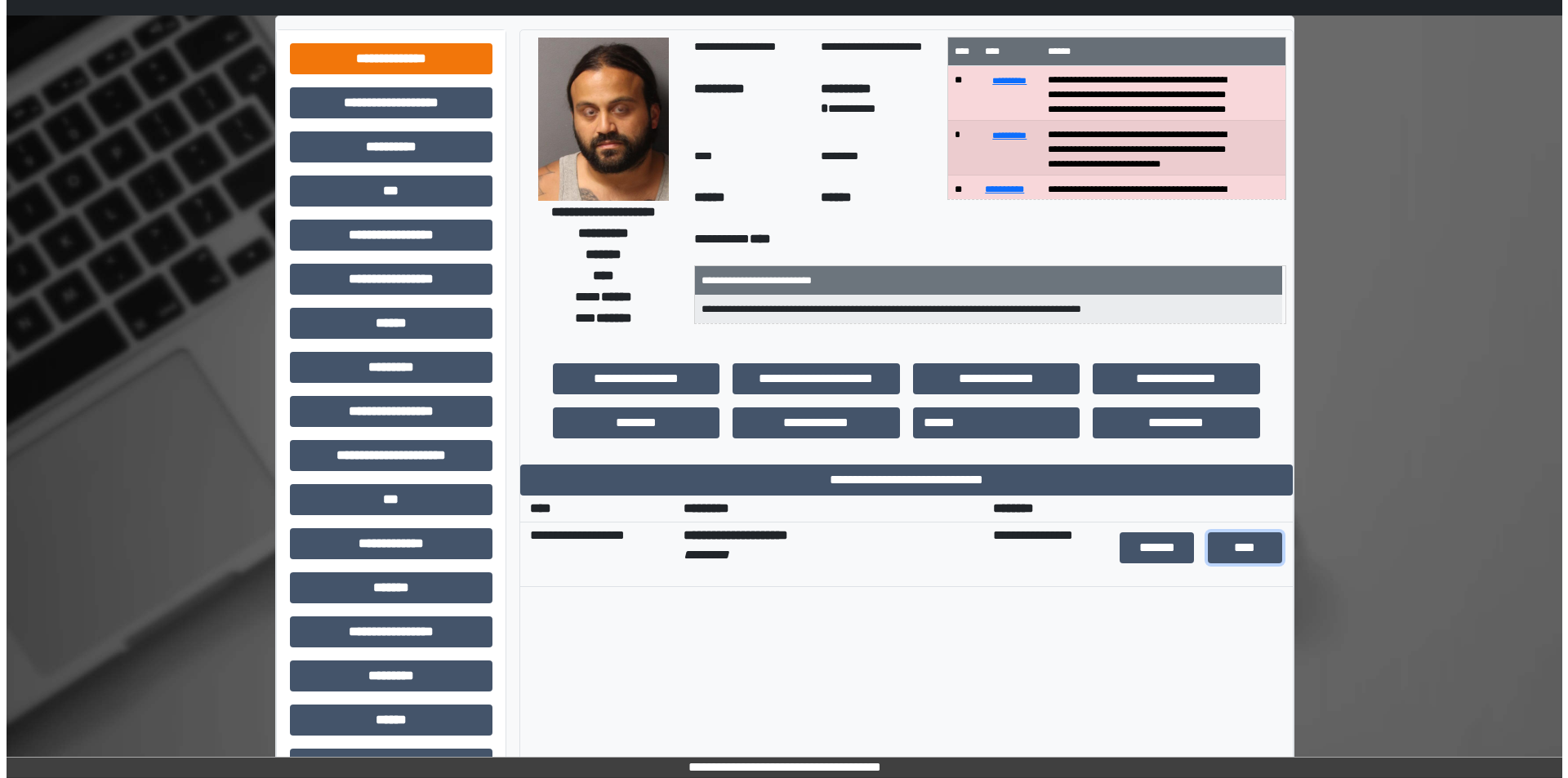 scroll, scrollTop: 0, scrollLeft: 0, axis: both 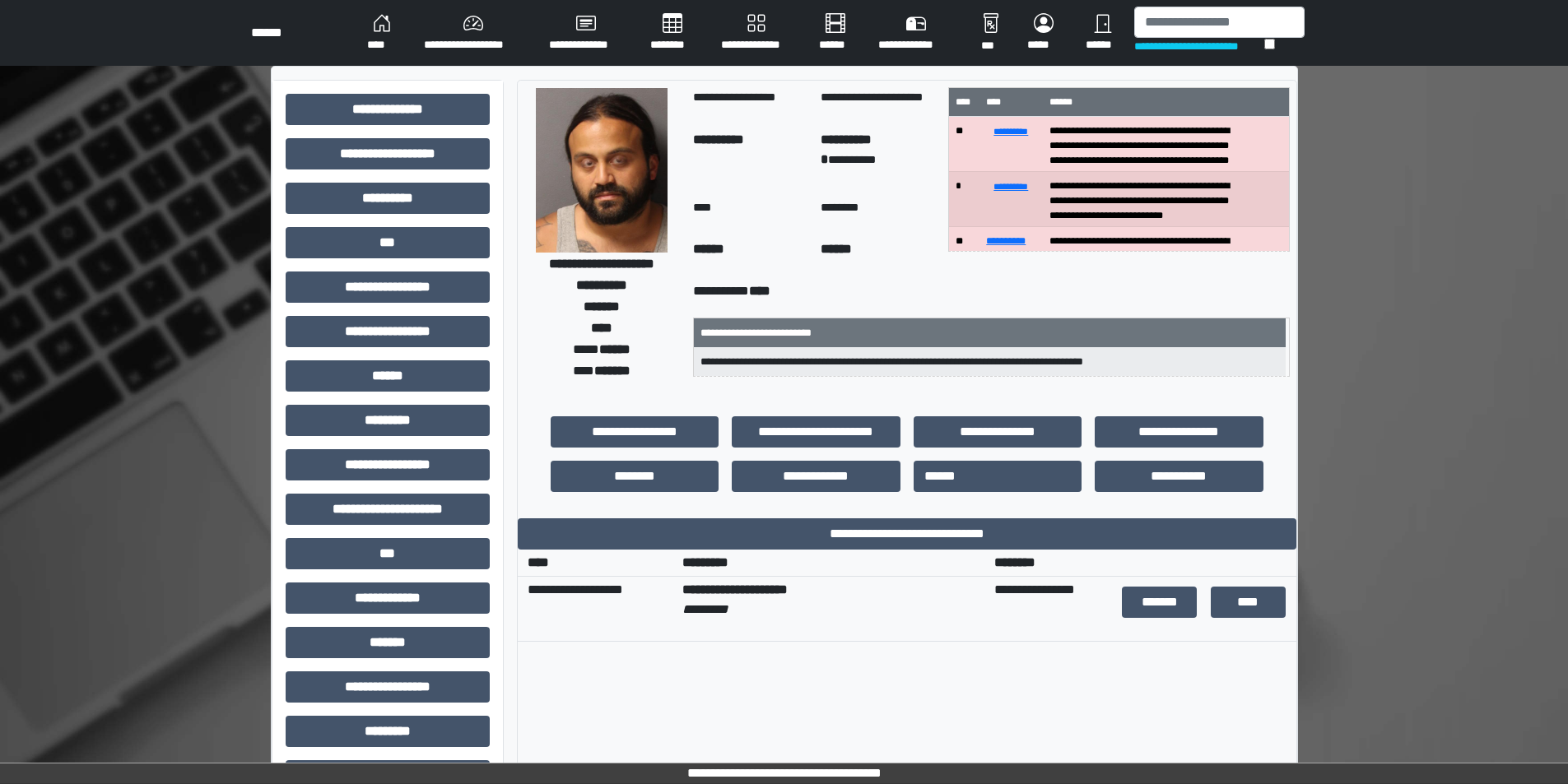 click on "********" at bounding box center [672, 33] 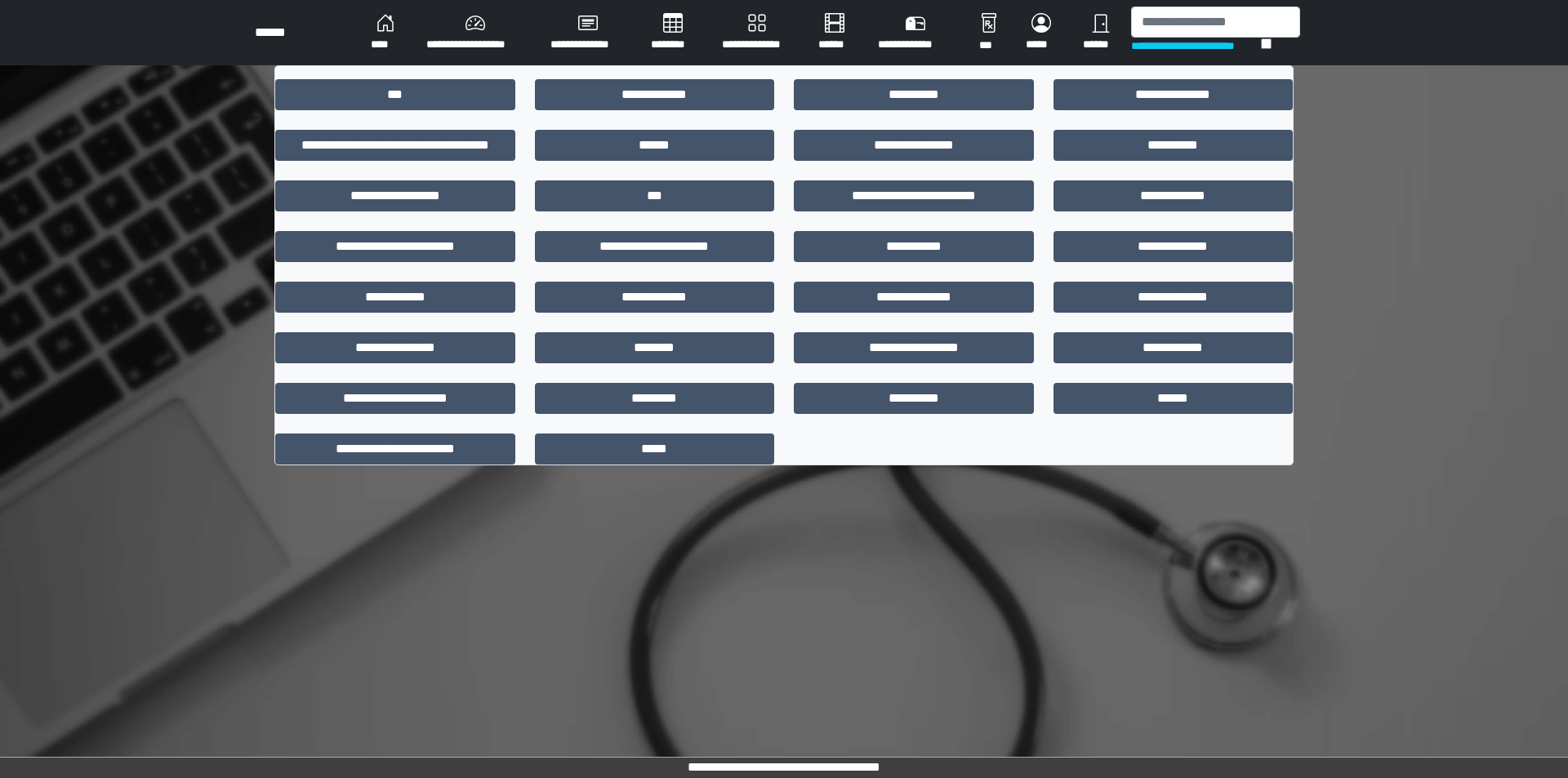 click on "********" at bounding box center [673, 33] 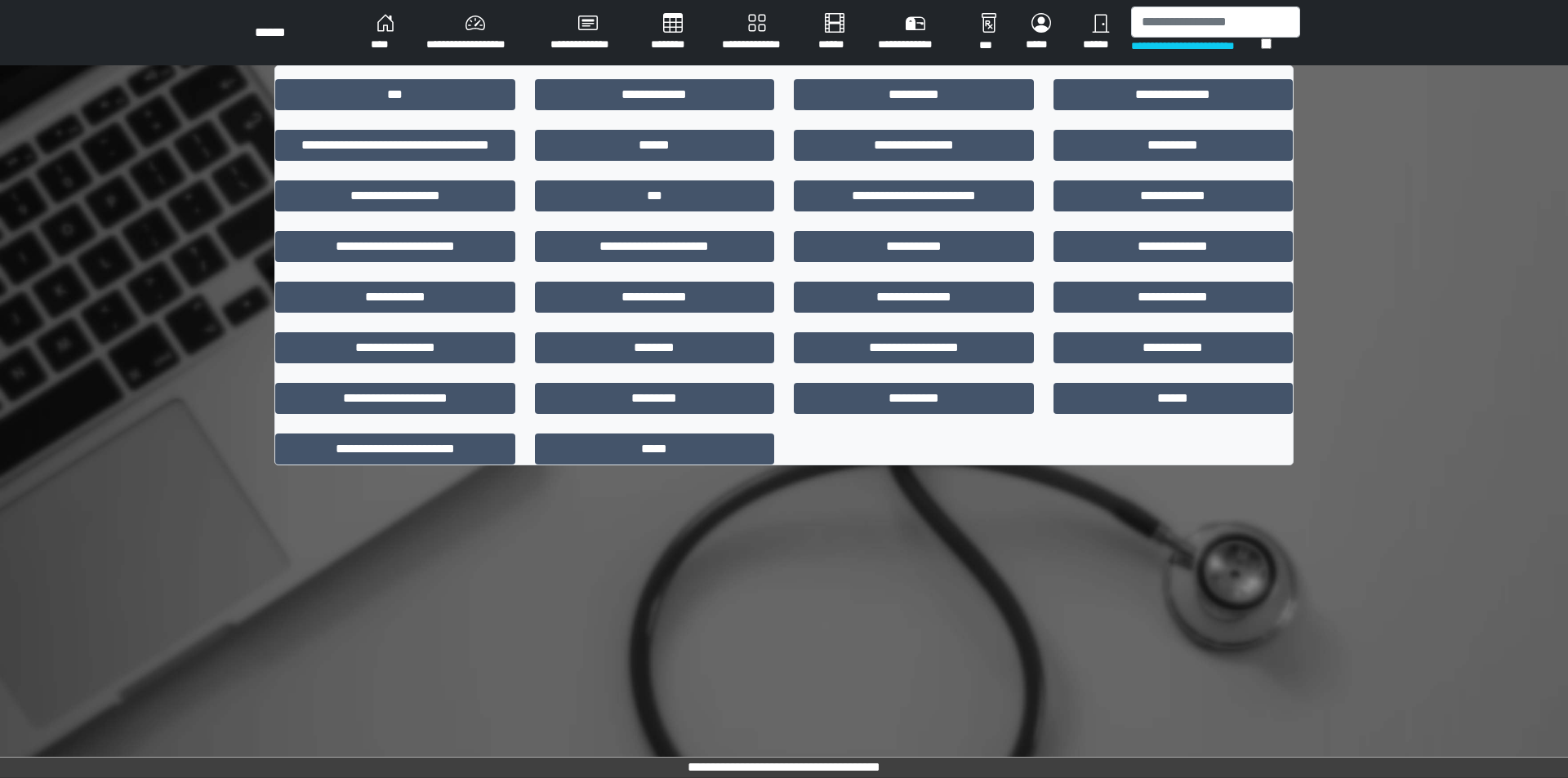 click on "********" at bounding box center (673, 33) 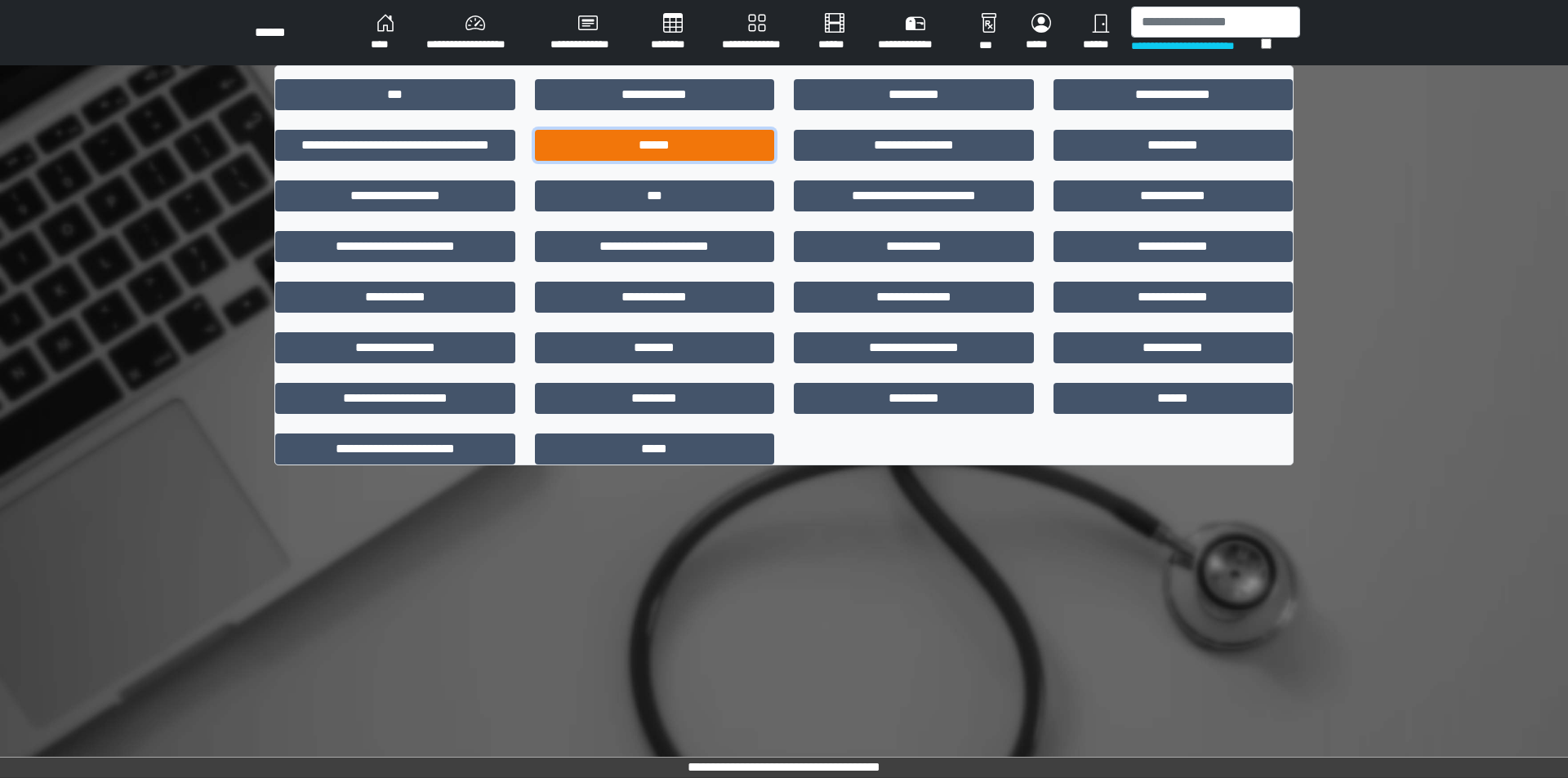 click on "******" at bounding box center [655, 145] 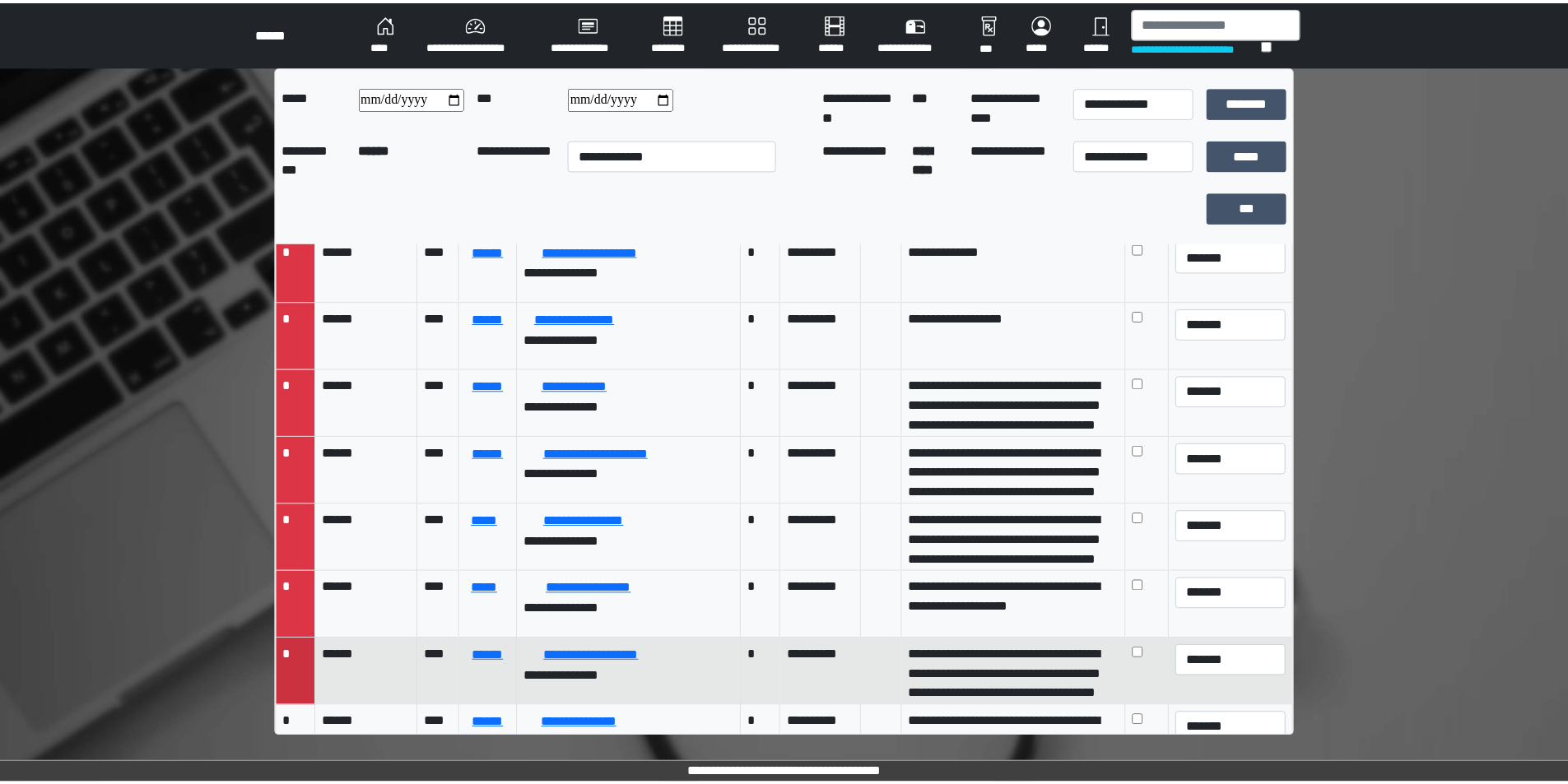 scroll, scrollTop: 165, scrollLeft: 0, axis: vertical 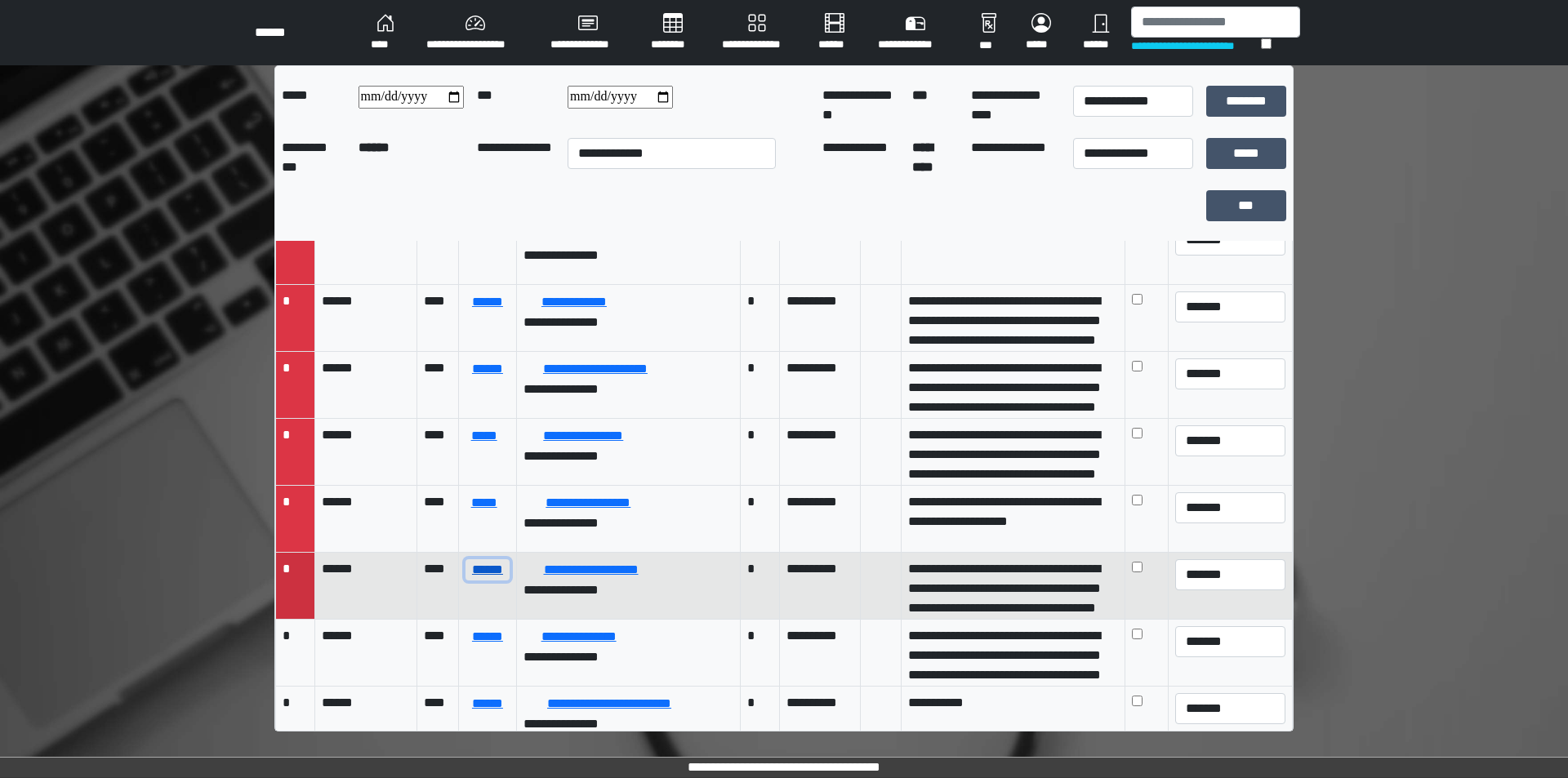 click on "******" at bounding box center (488, 570) 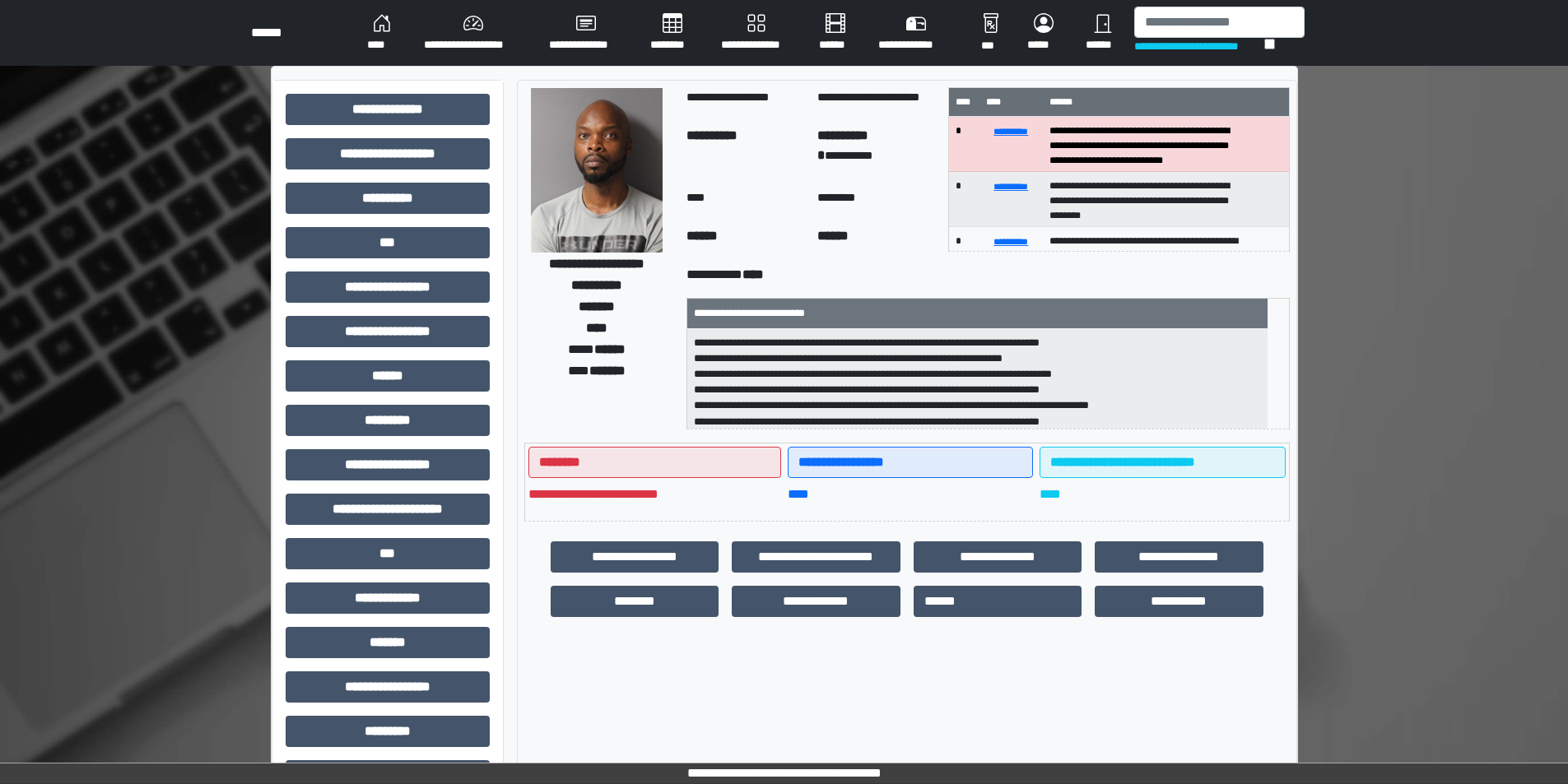 scroll, scrollTop: 182, scrollLeft: 0, axis: vertical 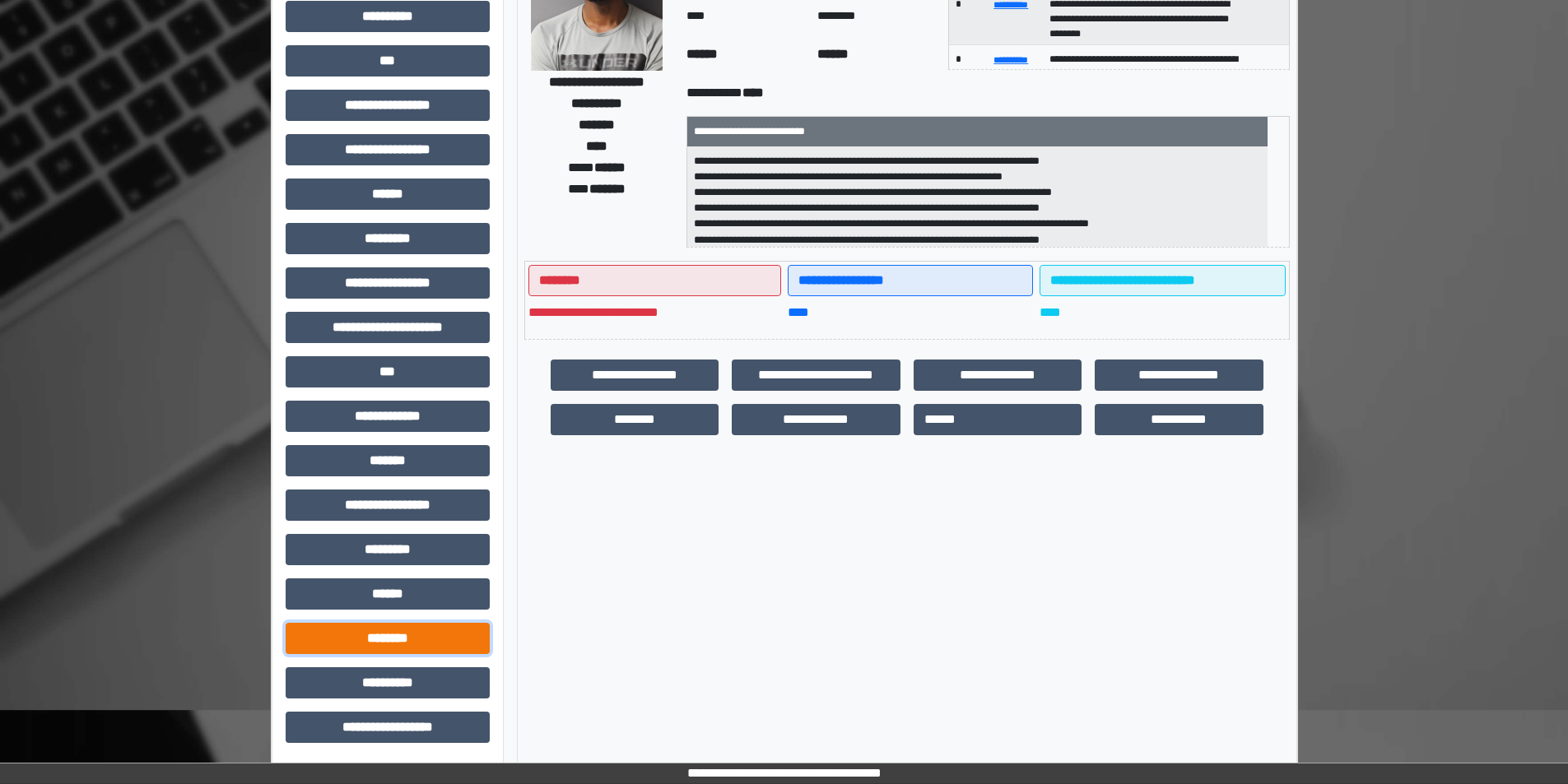 click on "********" at bounding box center (388, 638) 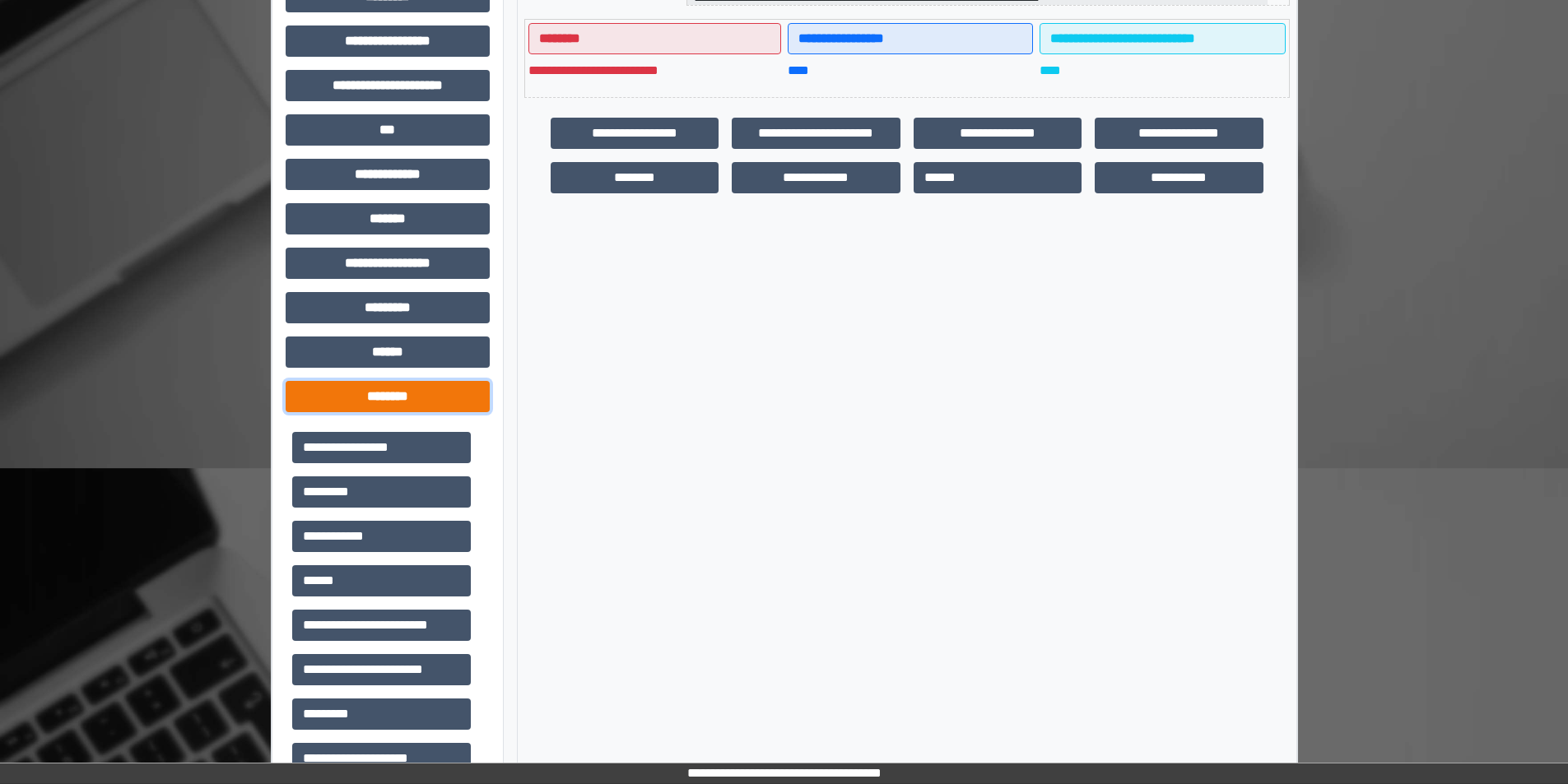 scroll, scrollTop: 429, scrollLeft: 0, axis: vertical 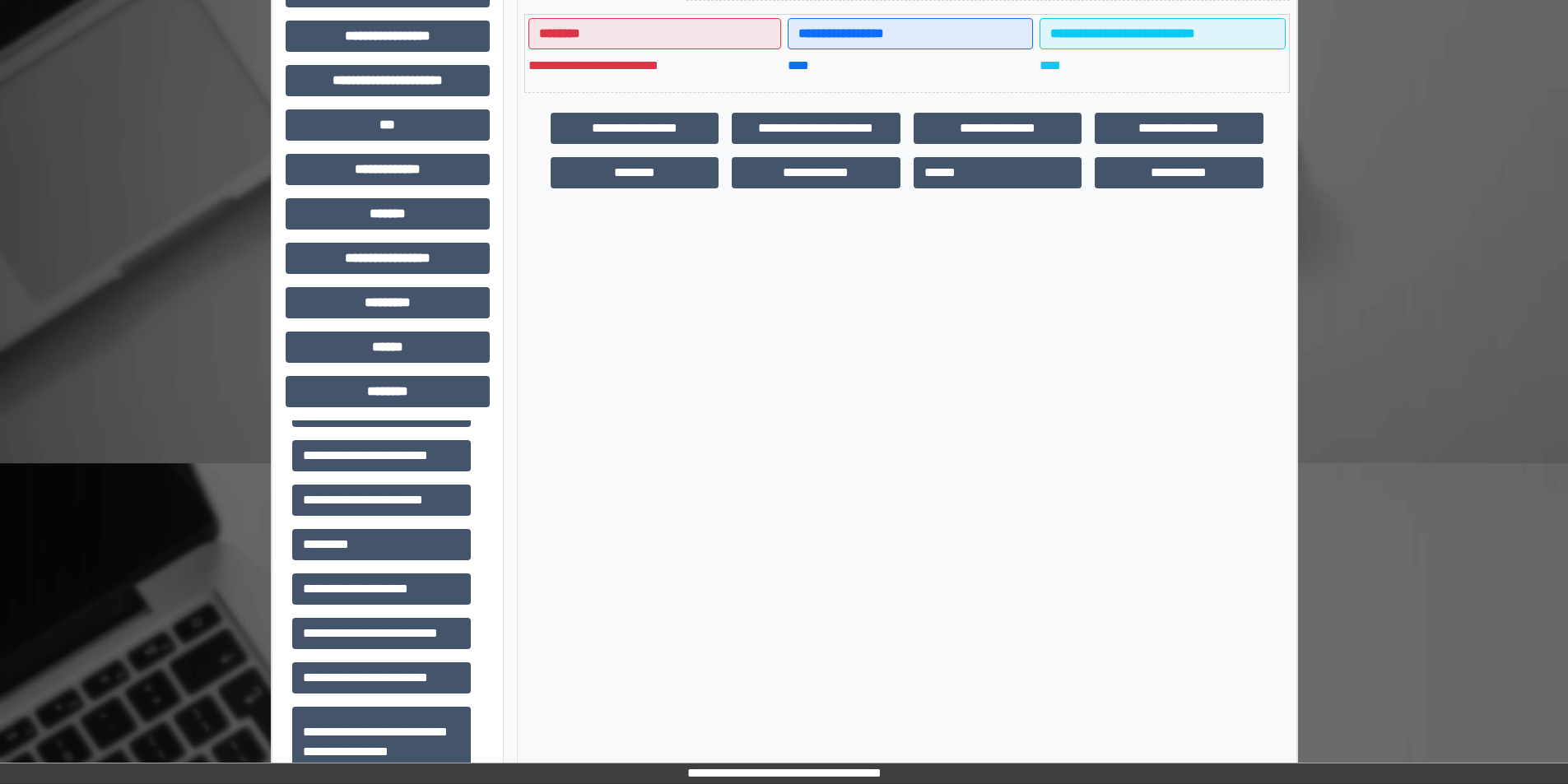 click on "**********" at bounding box center (381, 589) 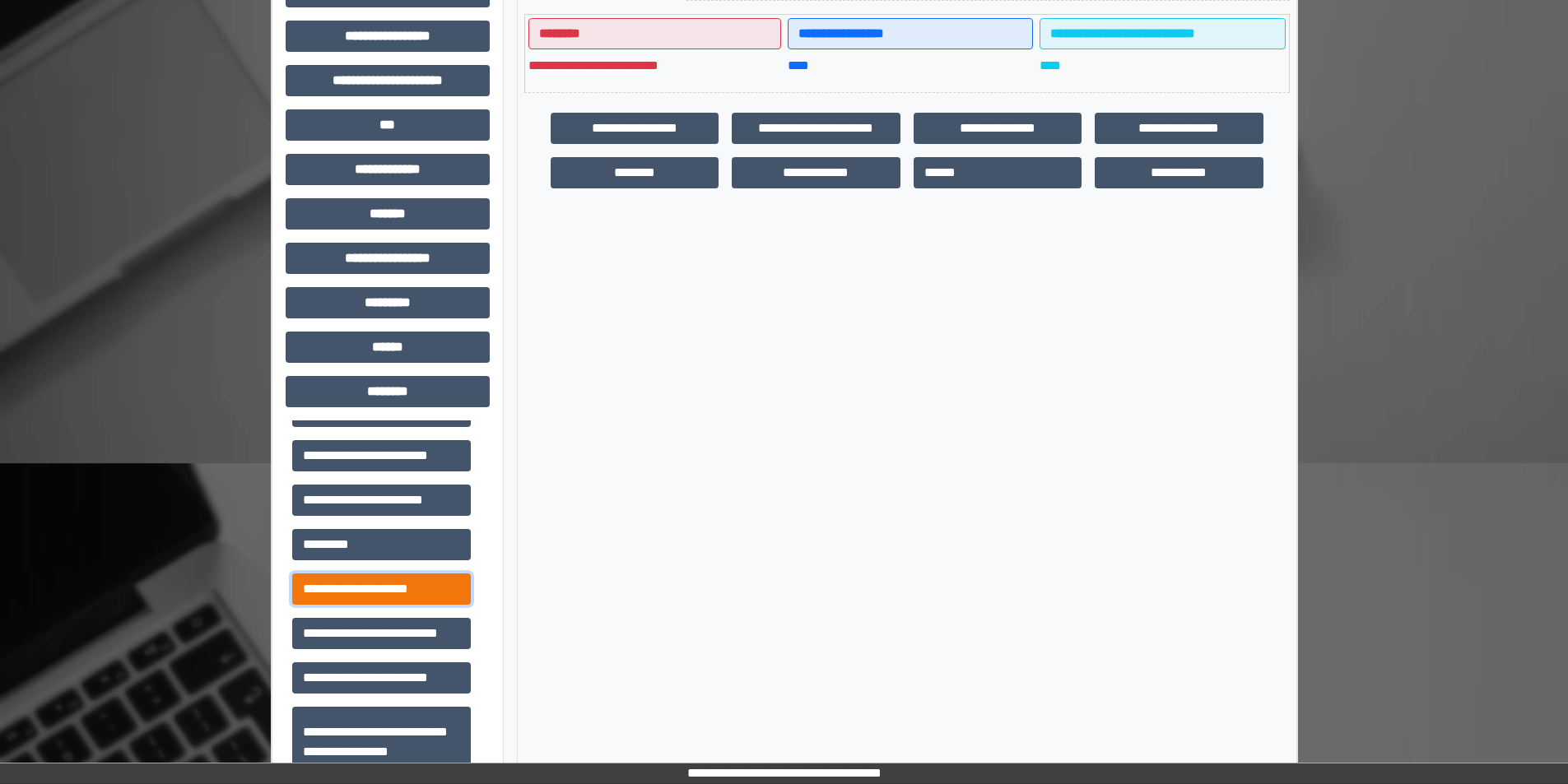 click on "**********" at bounding box center (381, 589) 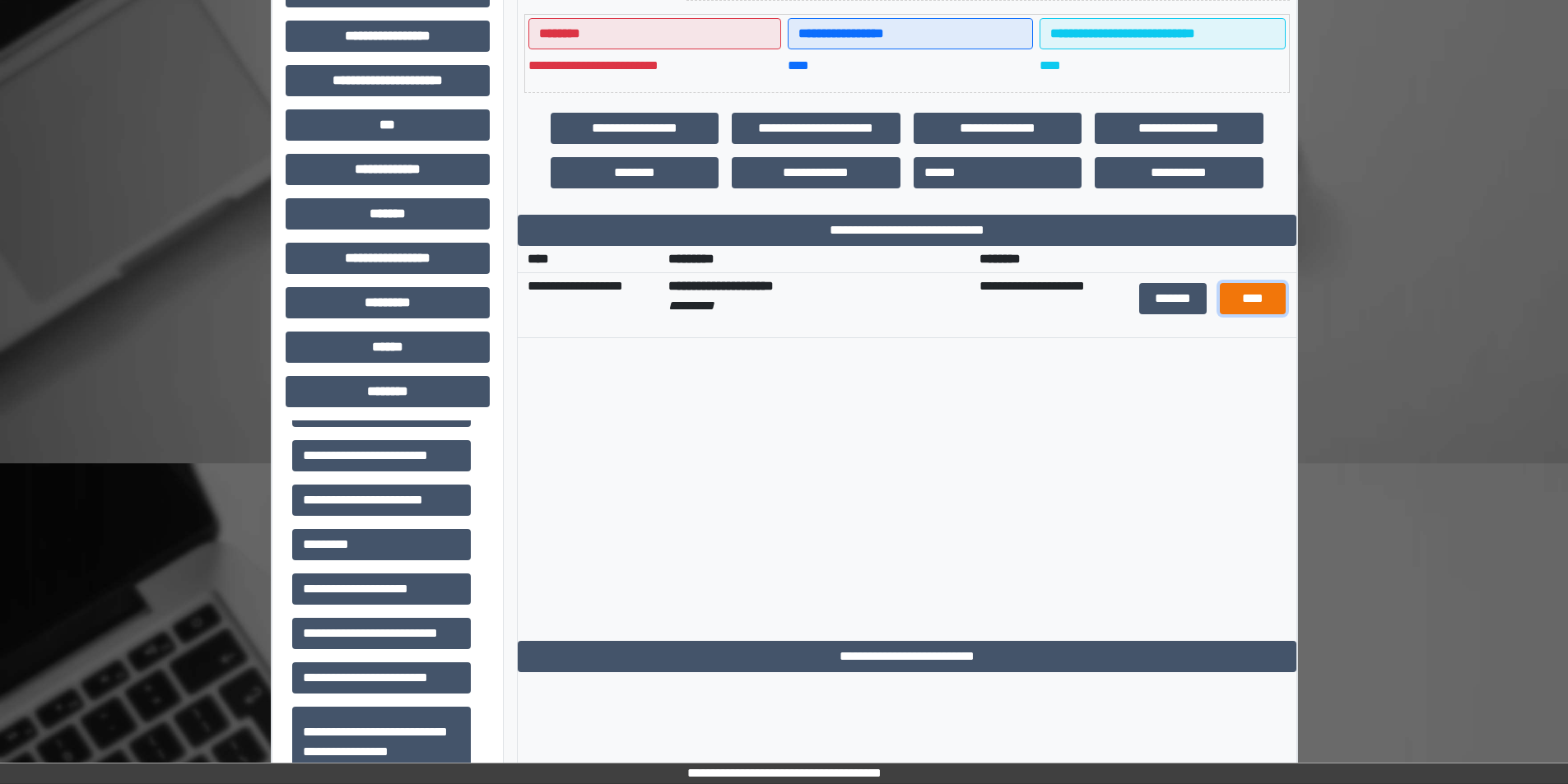 click on "****" at bounding box center (1253, 299) 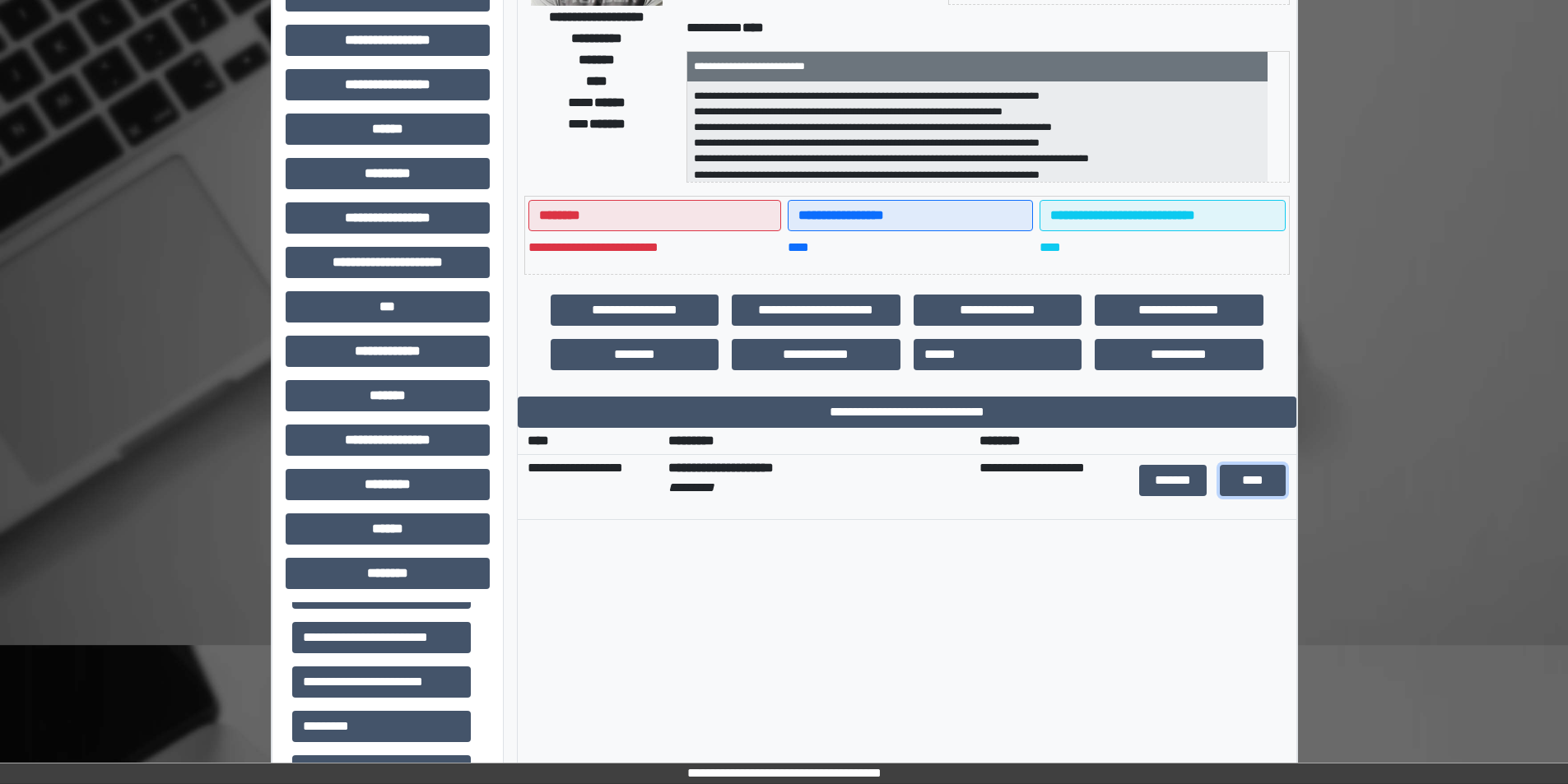 scroll, scrollTop: 182, scrollLeft: 0, axis: vertical 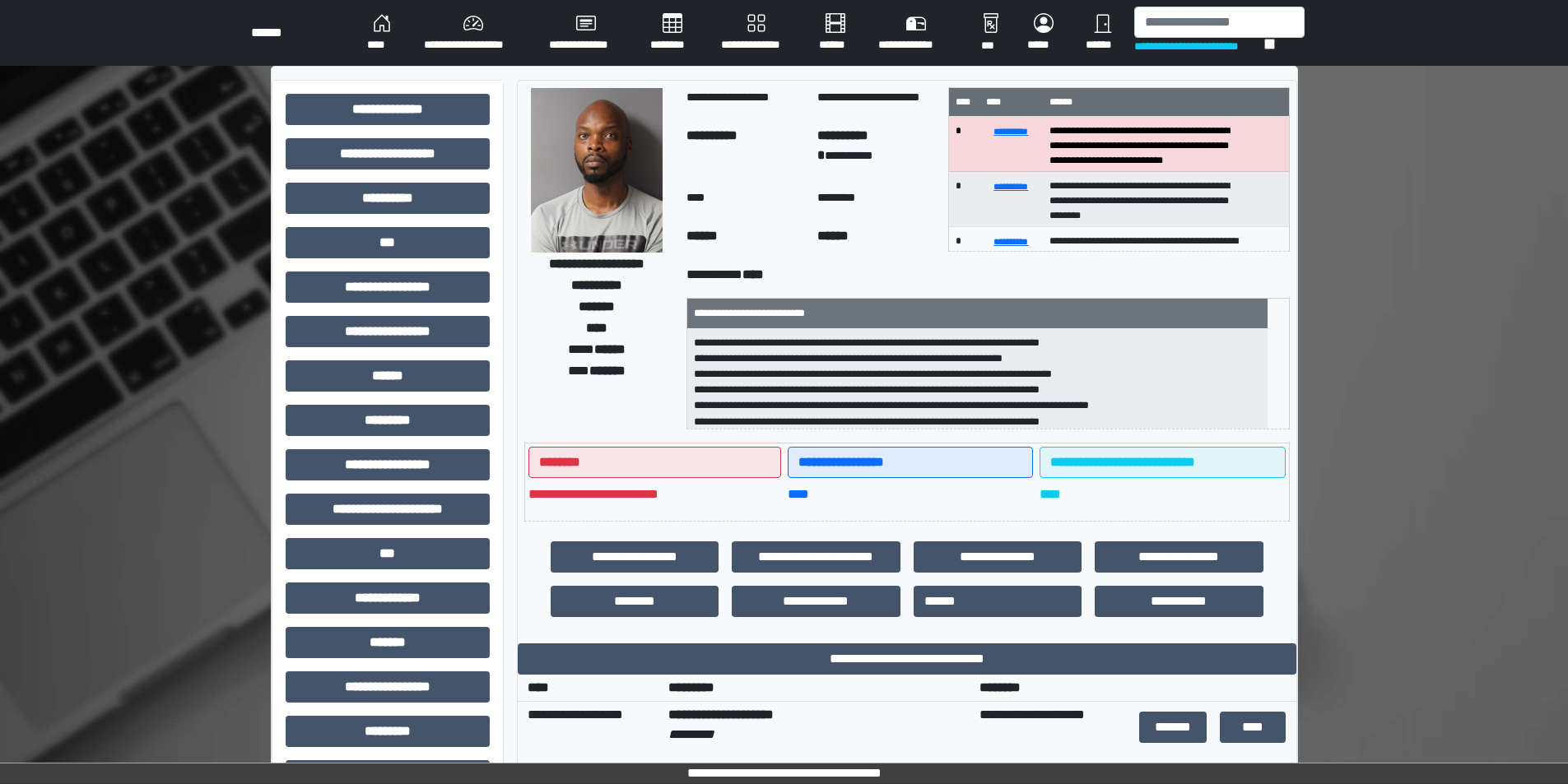 click on "********" at bounding box center [672, 33] 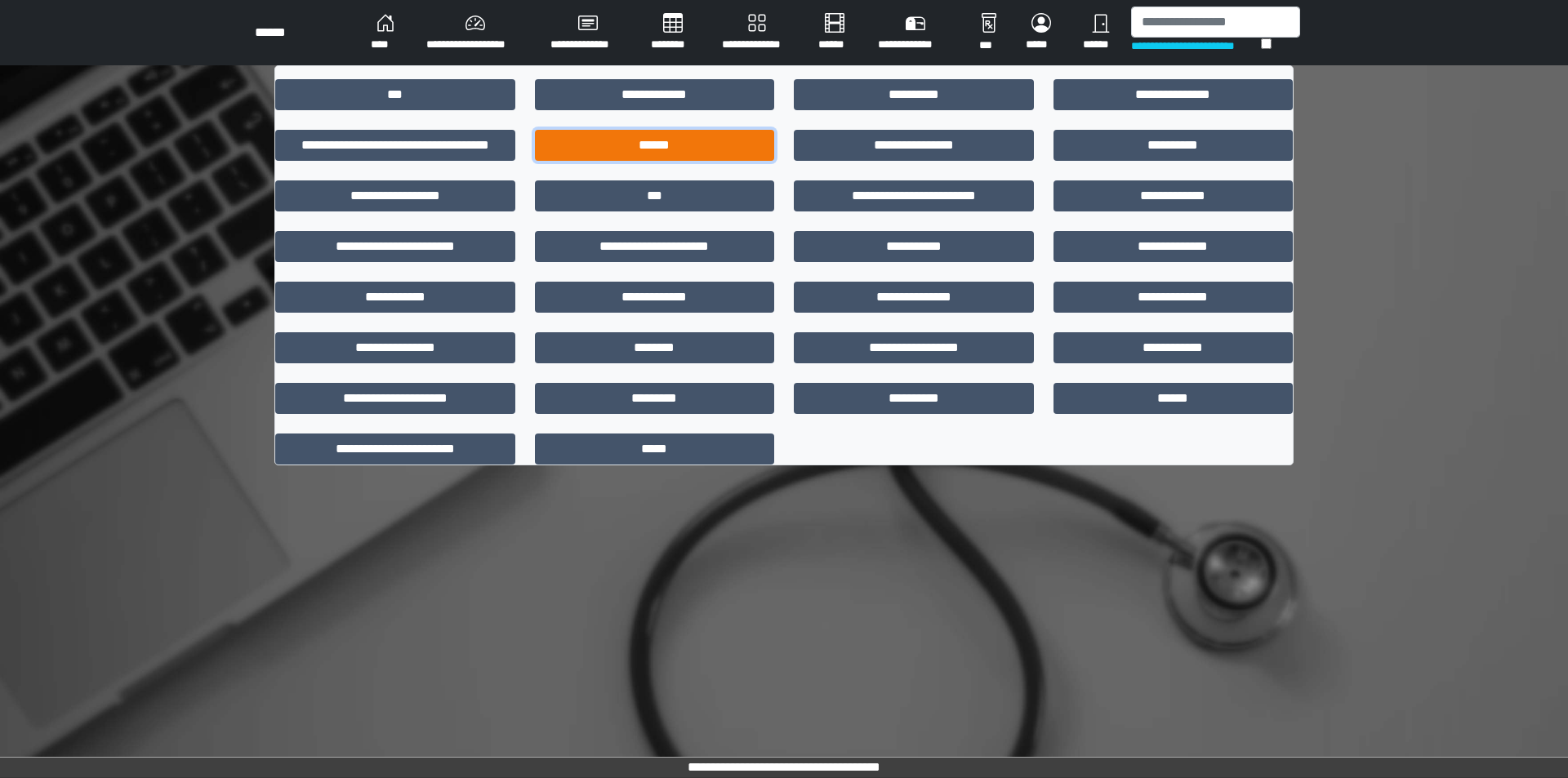click on "******" at bounding box center (655, 145) 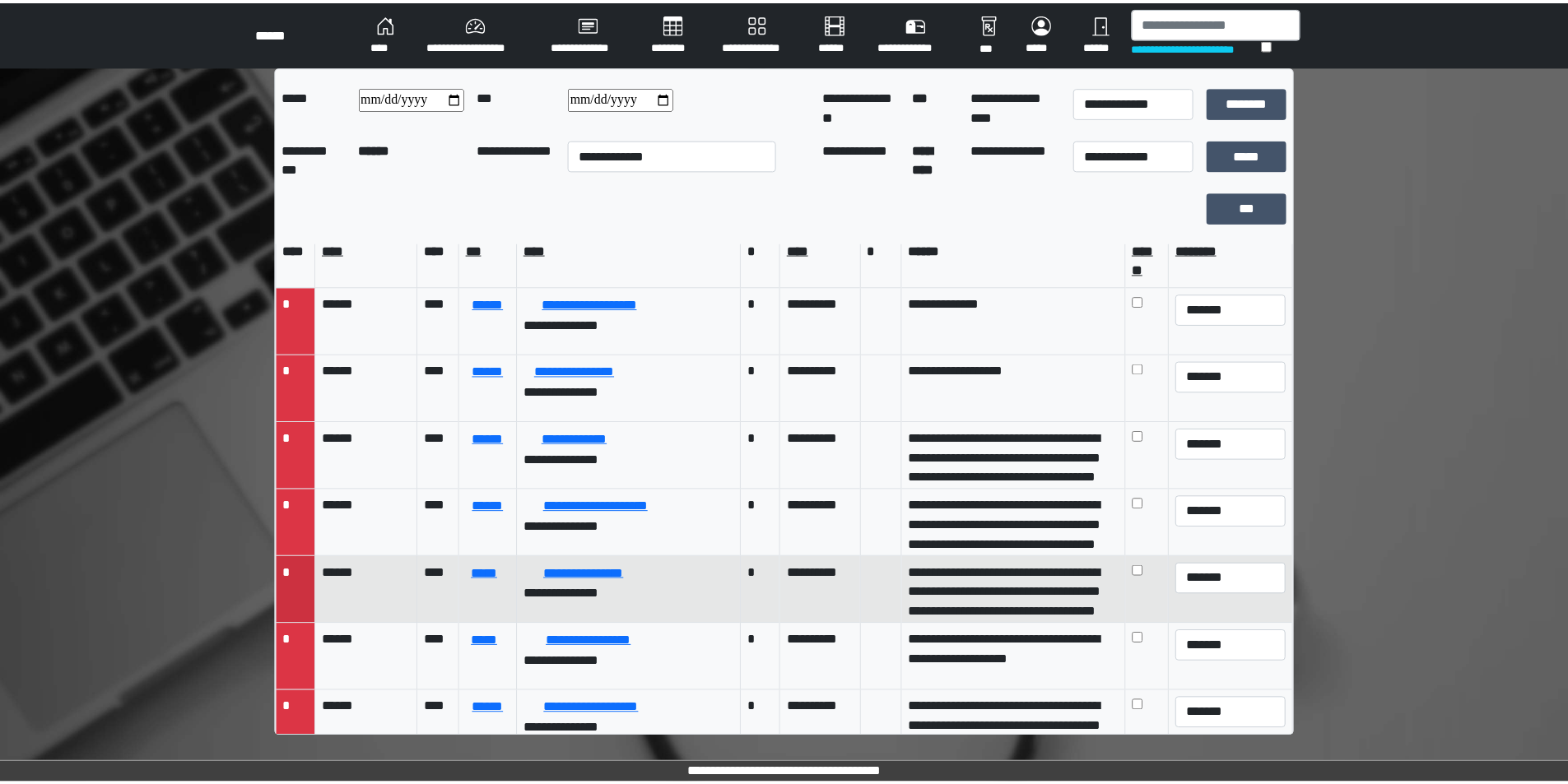 scroll, scrollTop: 0, scrollLeft: 0, axis: both 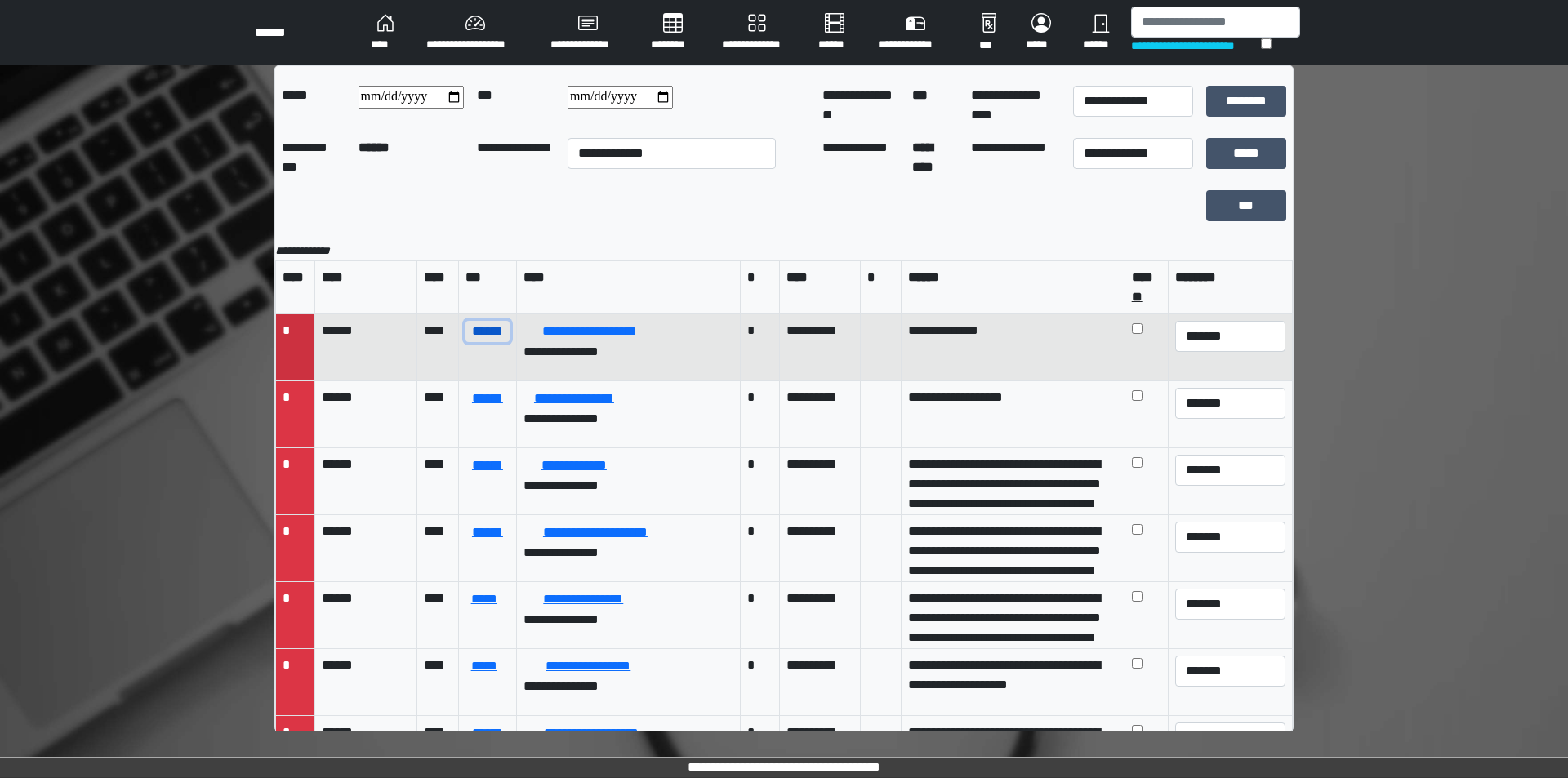click on "******" at bounding box center (488, 331) 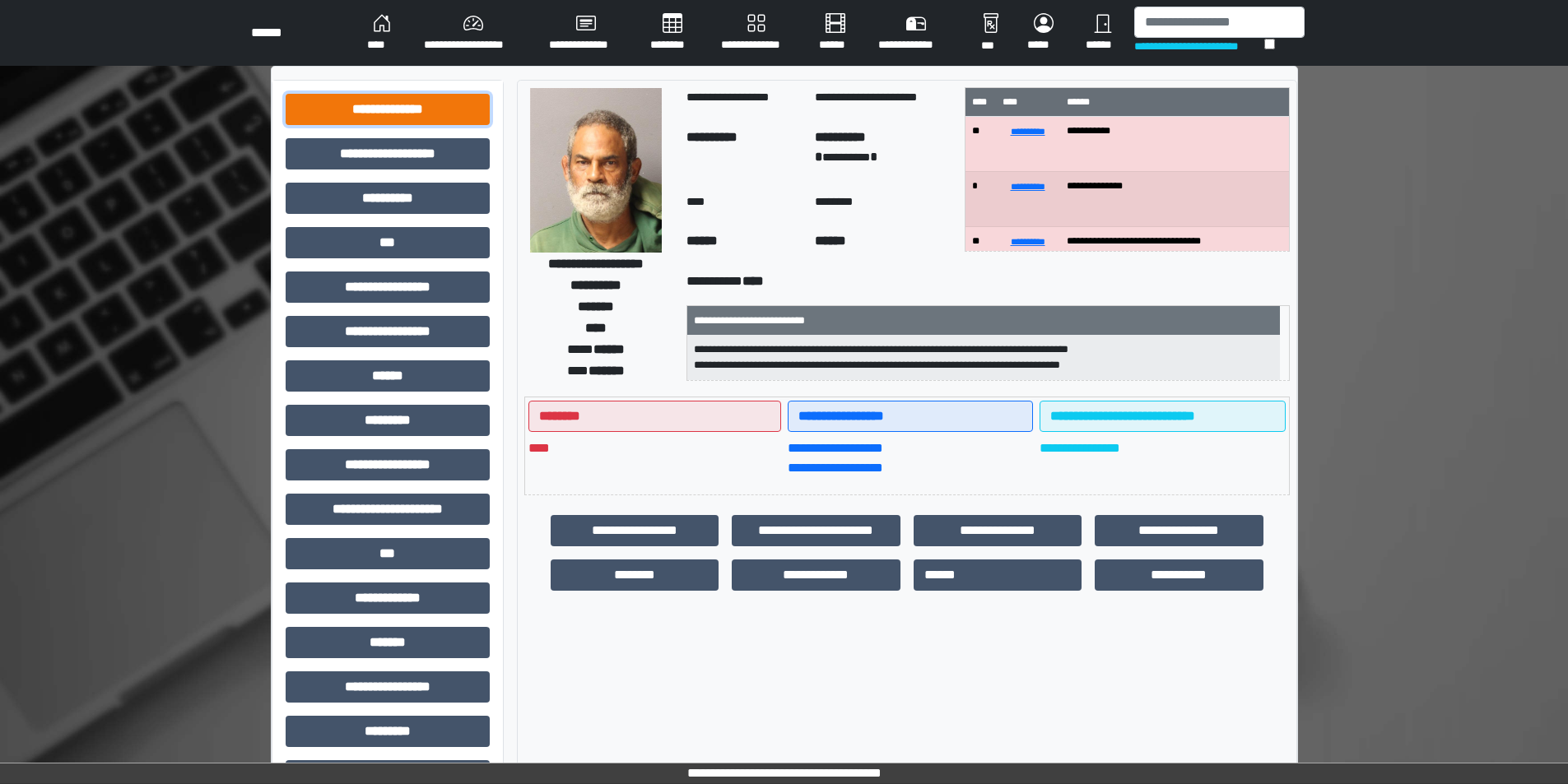 click on "**********" at bounding box center (388, 109) 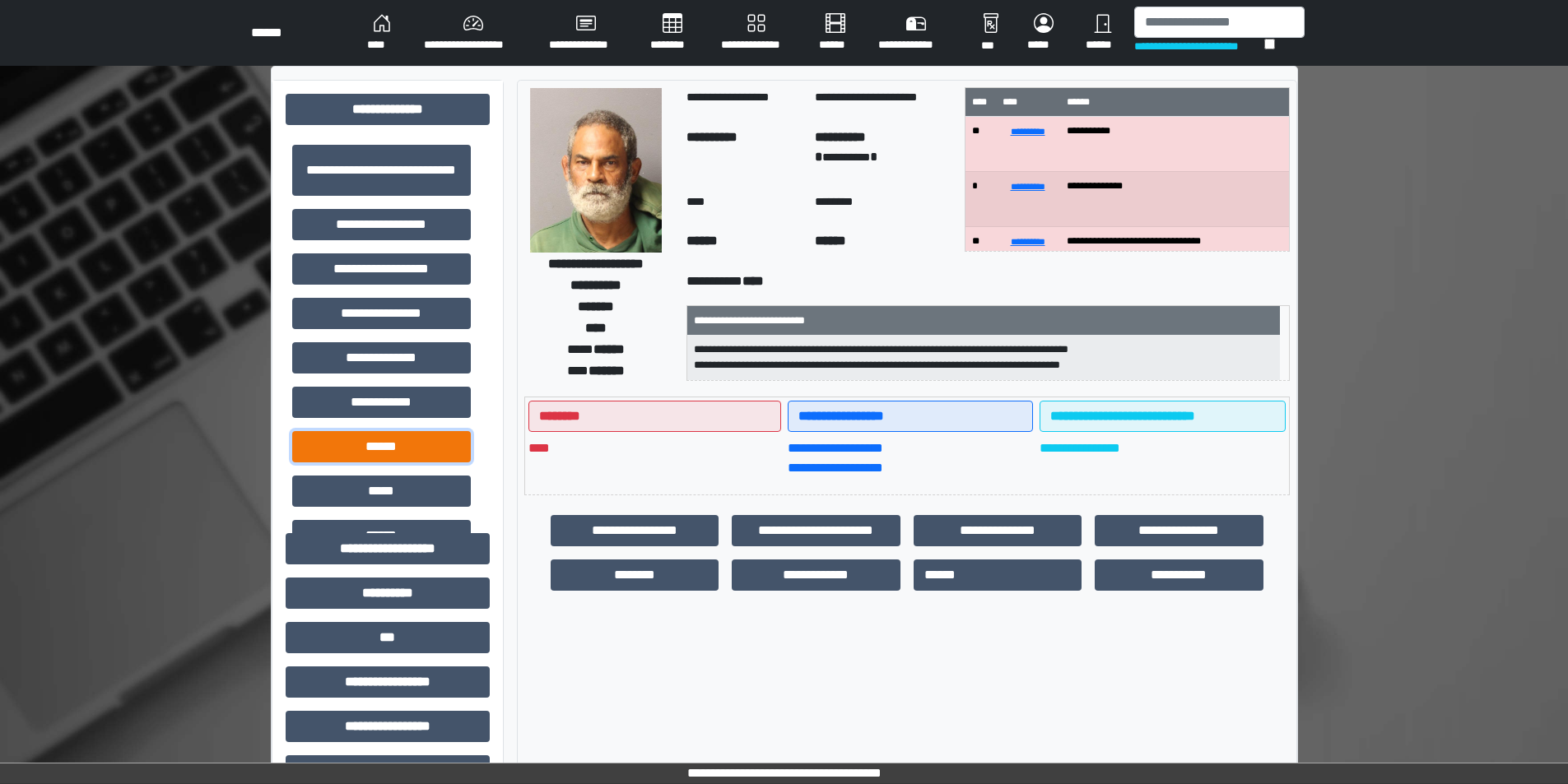 click on "******" at bounding box center [381, 447] 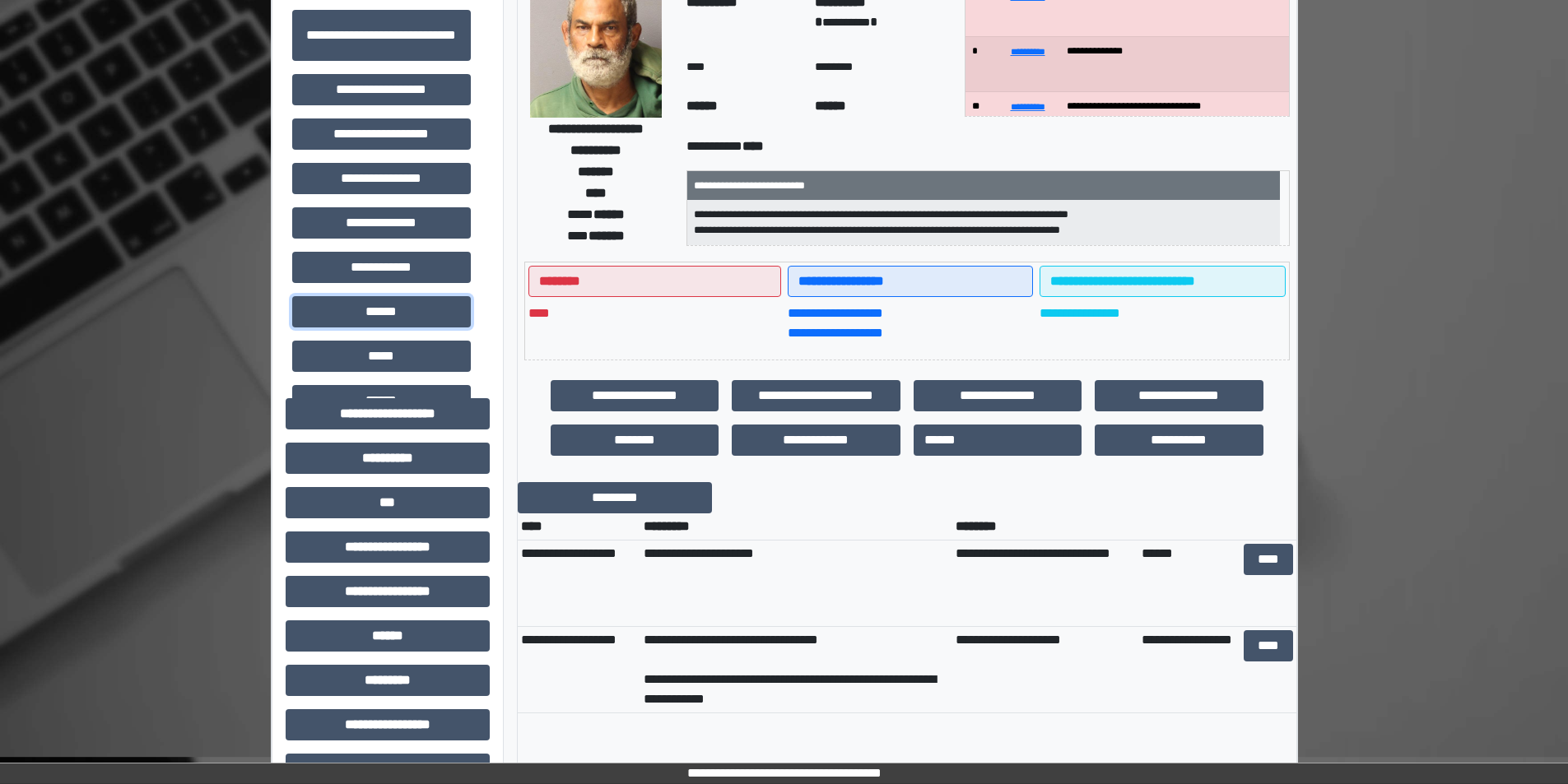 scroll, scrollTop: 165, scrollLeft: 0, axis: vertical 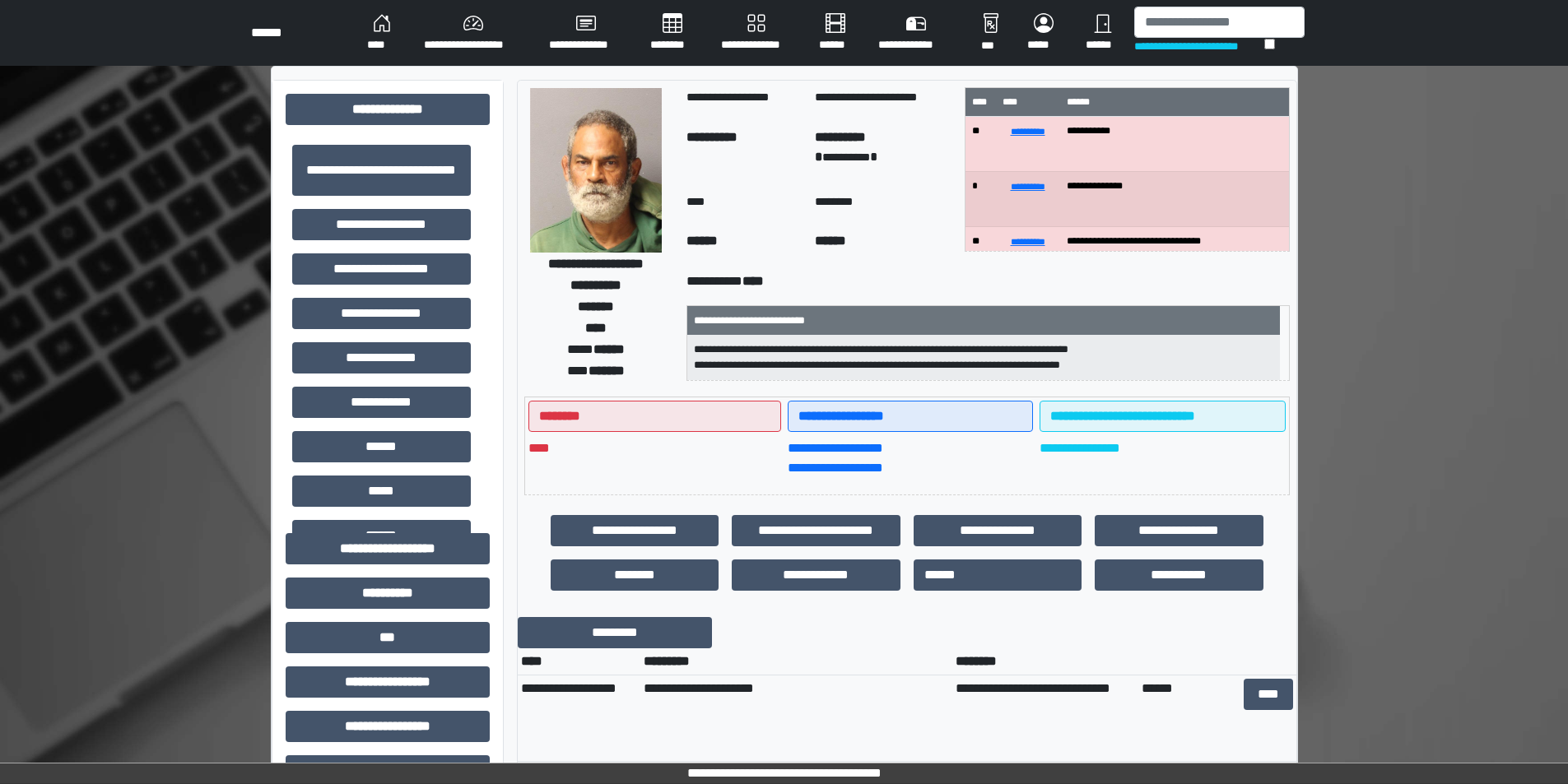 click on "********" at bounding box center (672, 33) 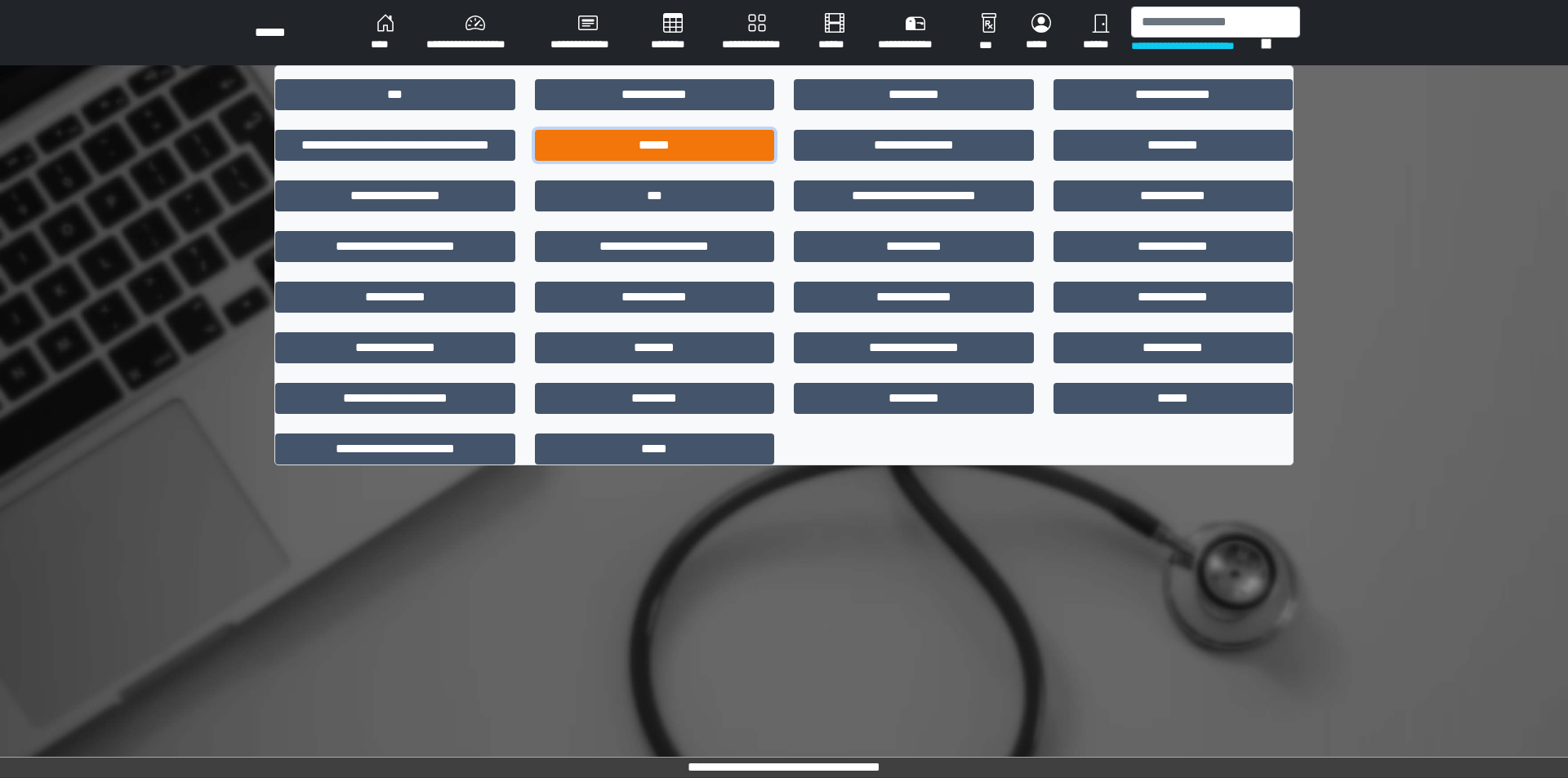 click on "******" at bounding box center [655, 145] 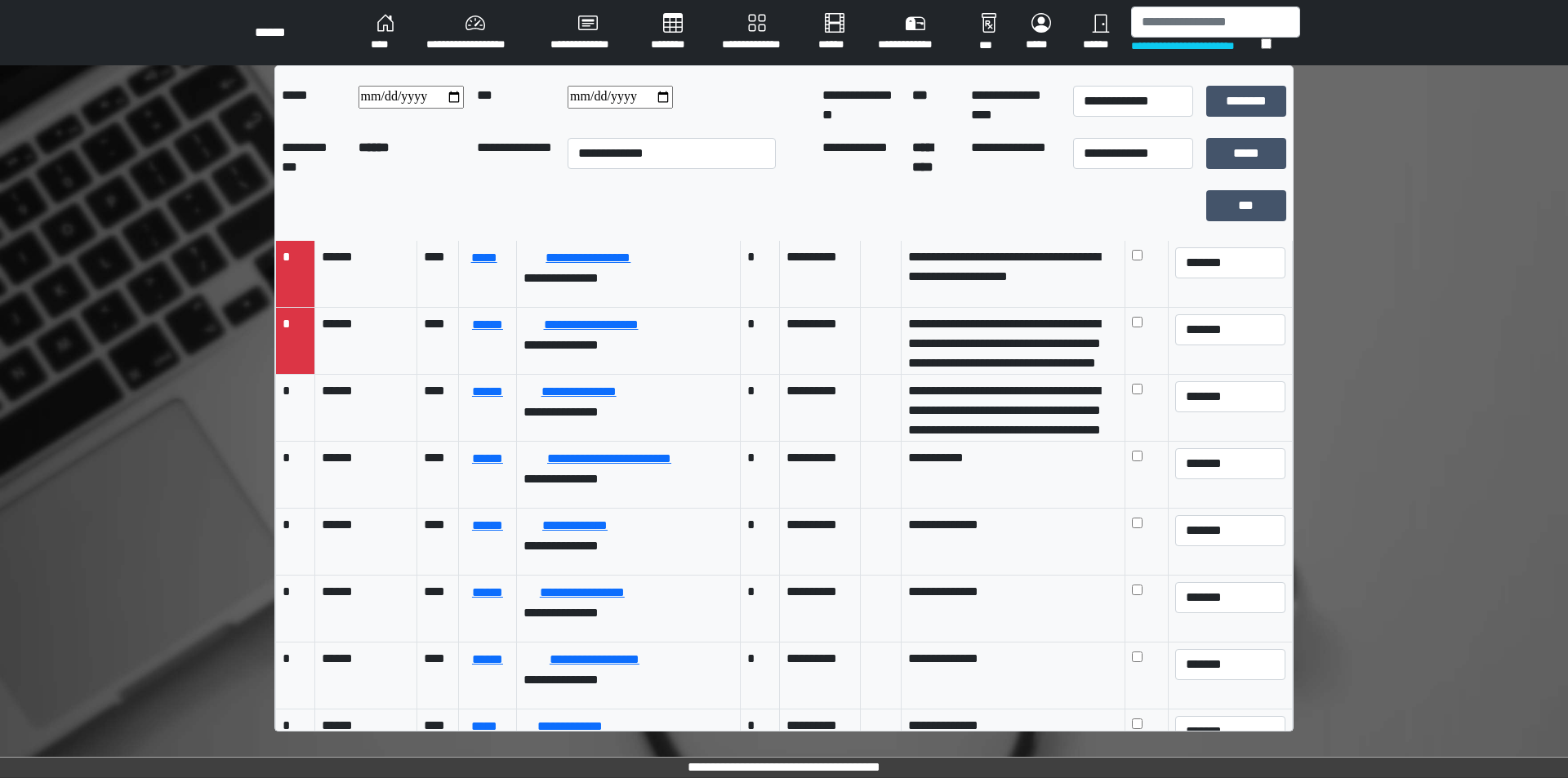 scroll, scrollTop: 245, scrollLeft: 0, axis: vertical 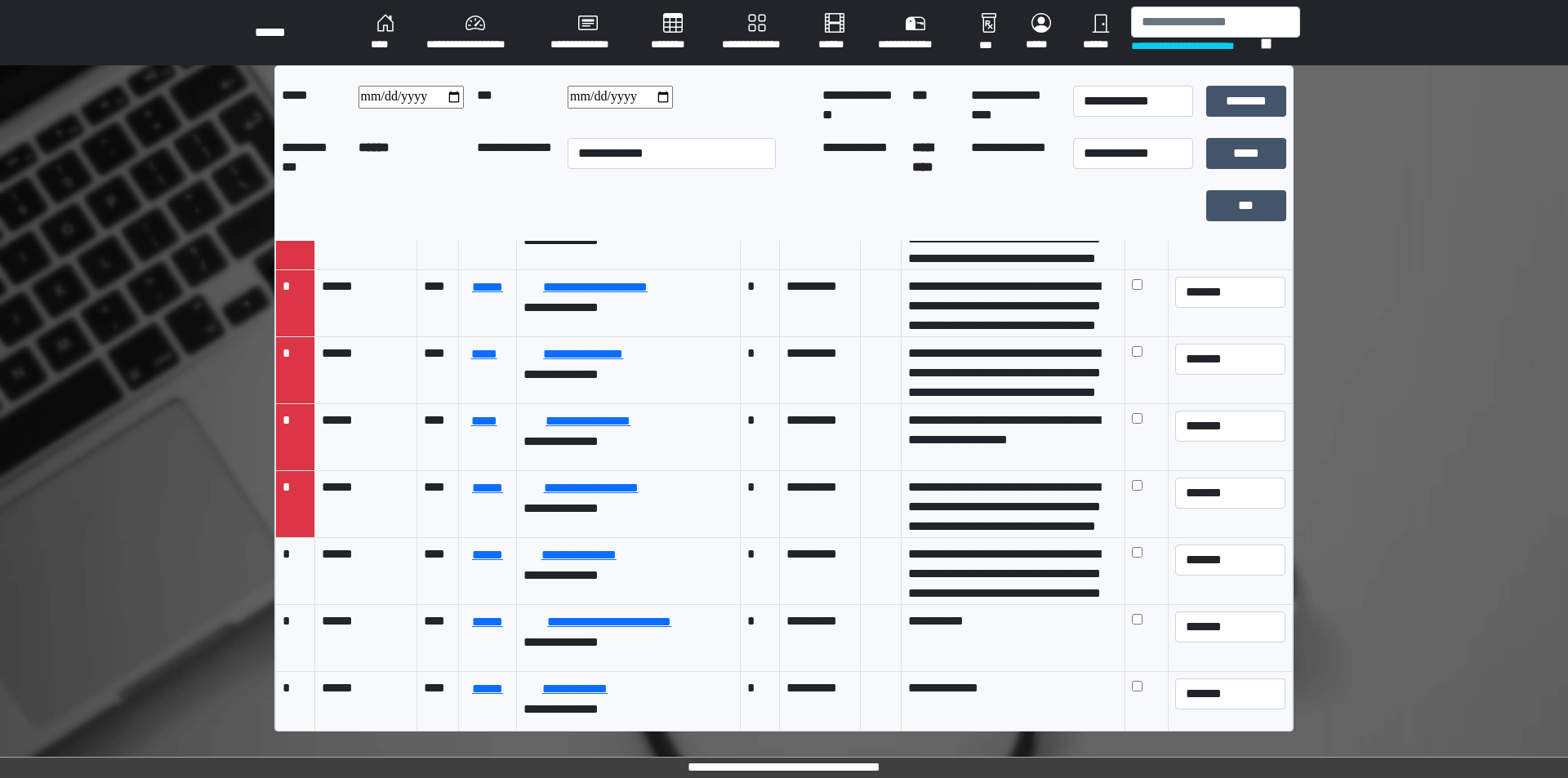 click on "********" at bounding box center [673, 33] 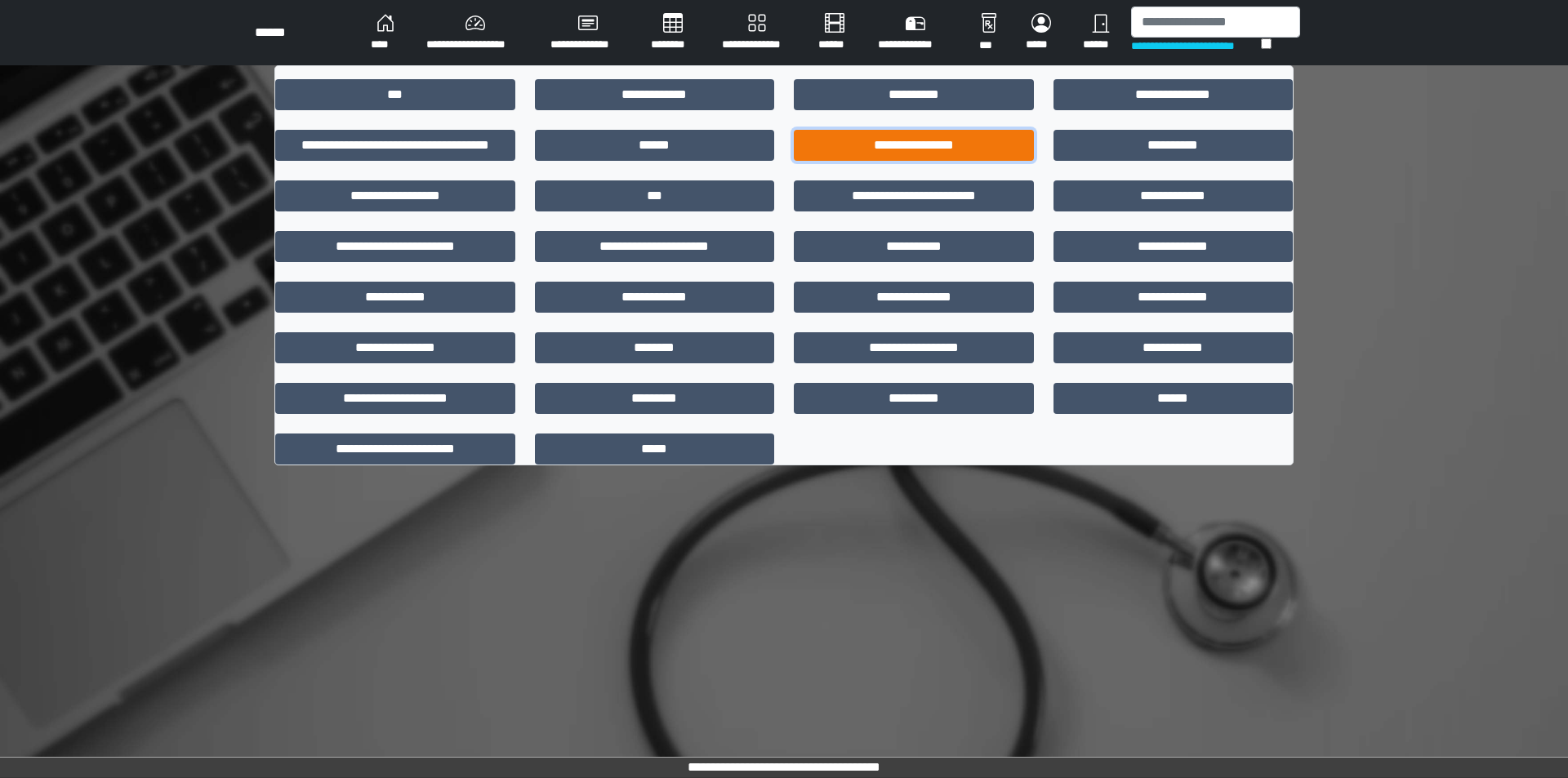 click on "**********" at bounding box center [914, 145] 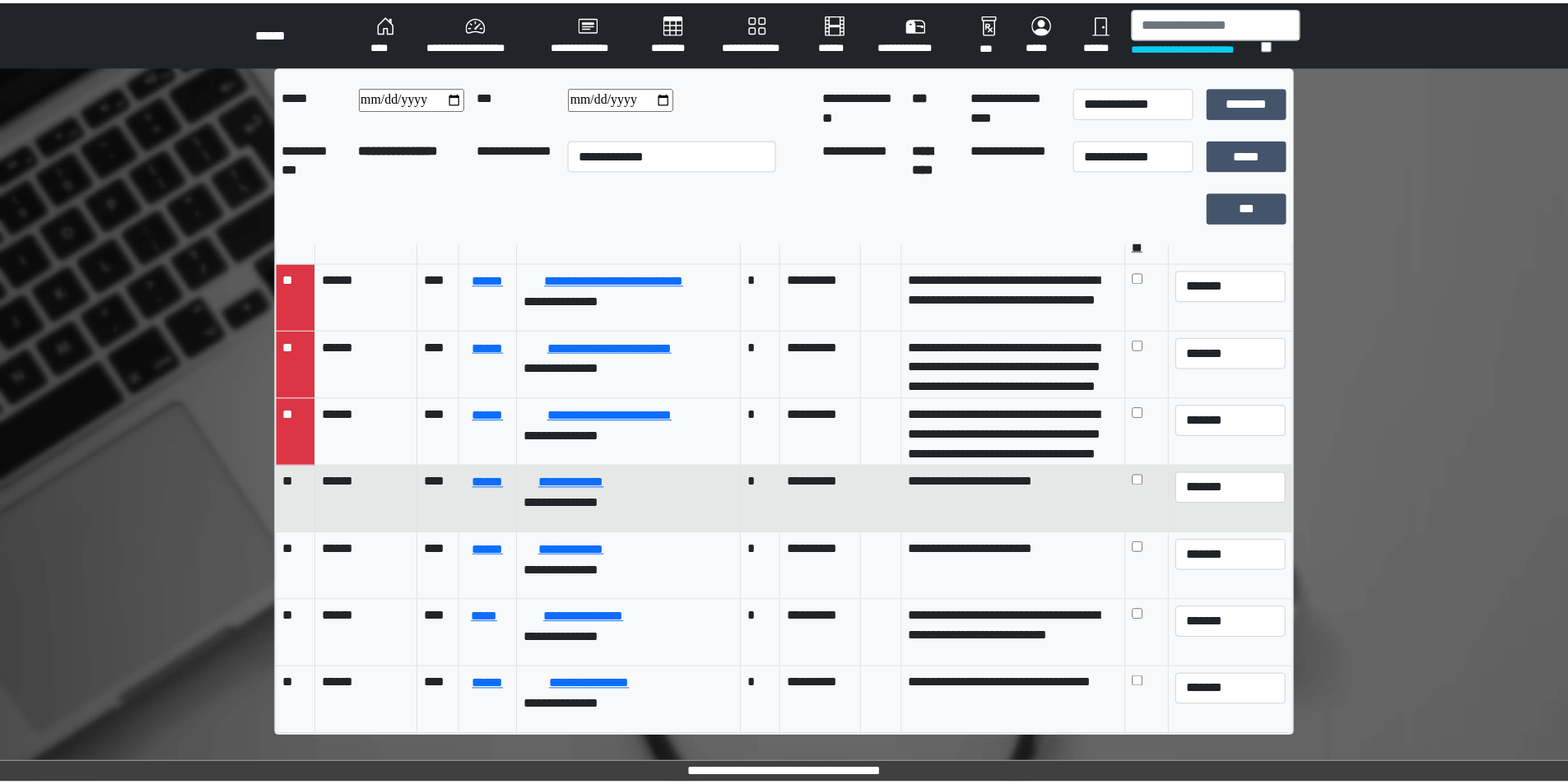 scroll, scrollTop: 82, scrollLeft: 0, axis: vertical 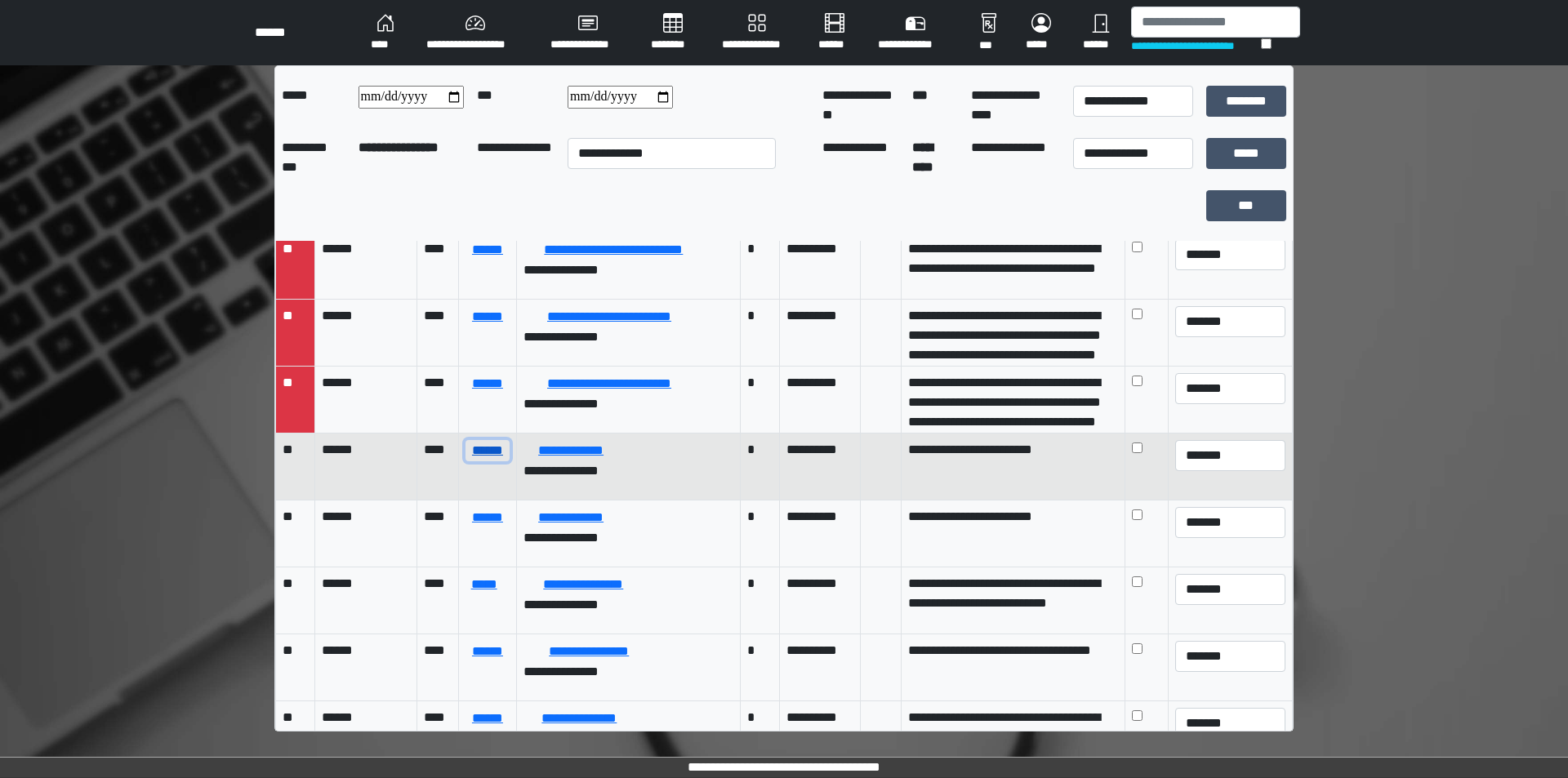 click on "******" at bounding box center [488, 451] 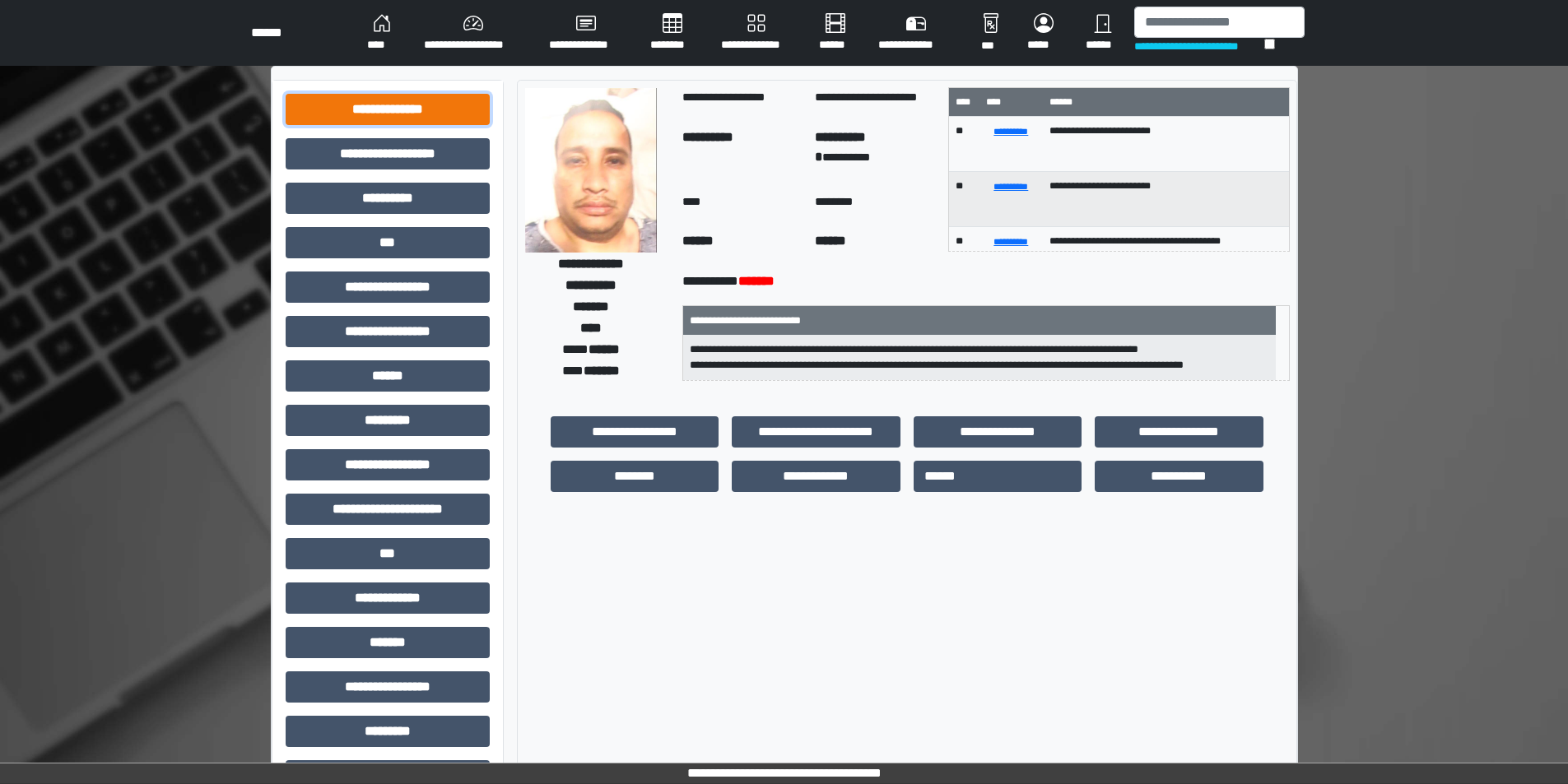 click on "**********" at bounding box center (388, 109) 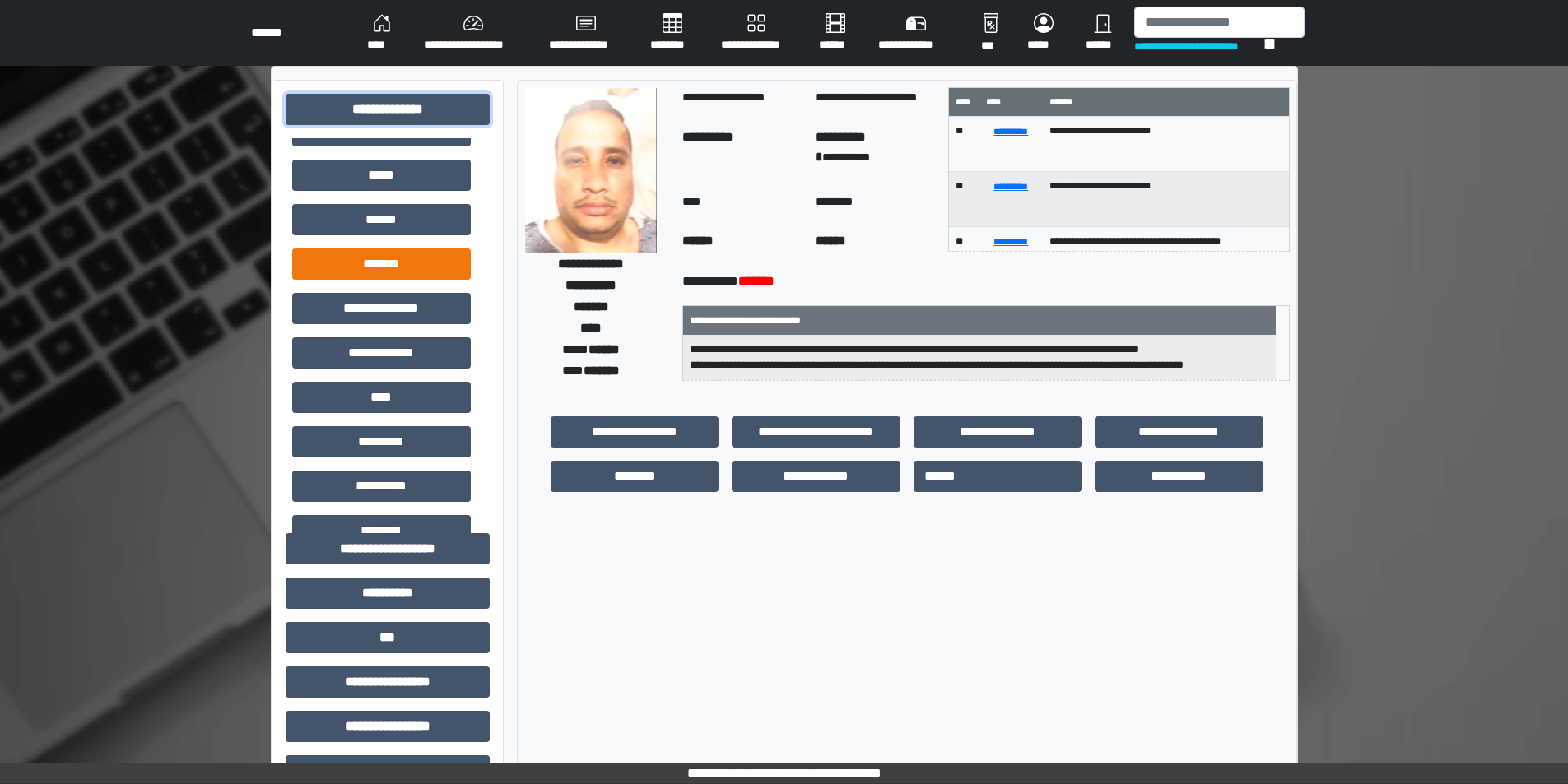 scroll, scrollTop: 411, scrollLeft: 0, axis: vertical 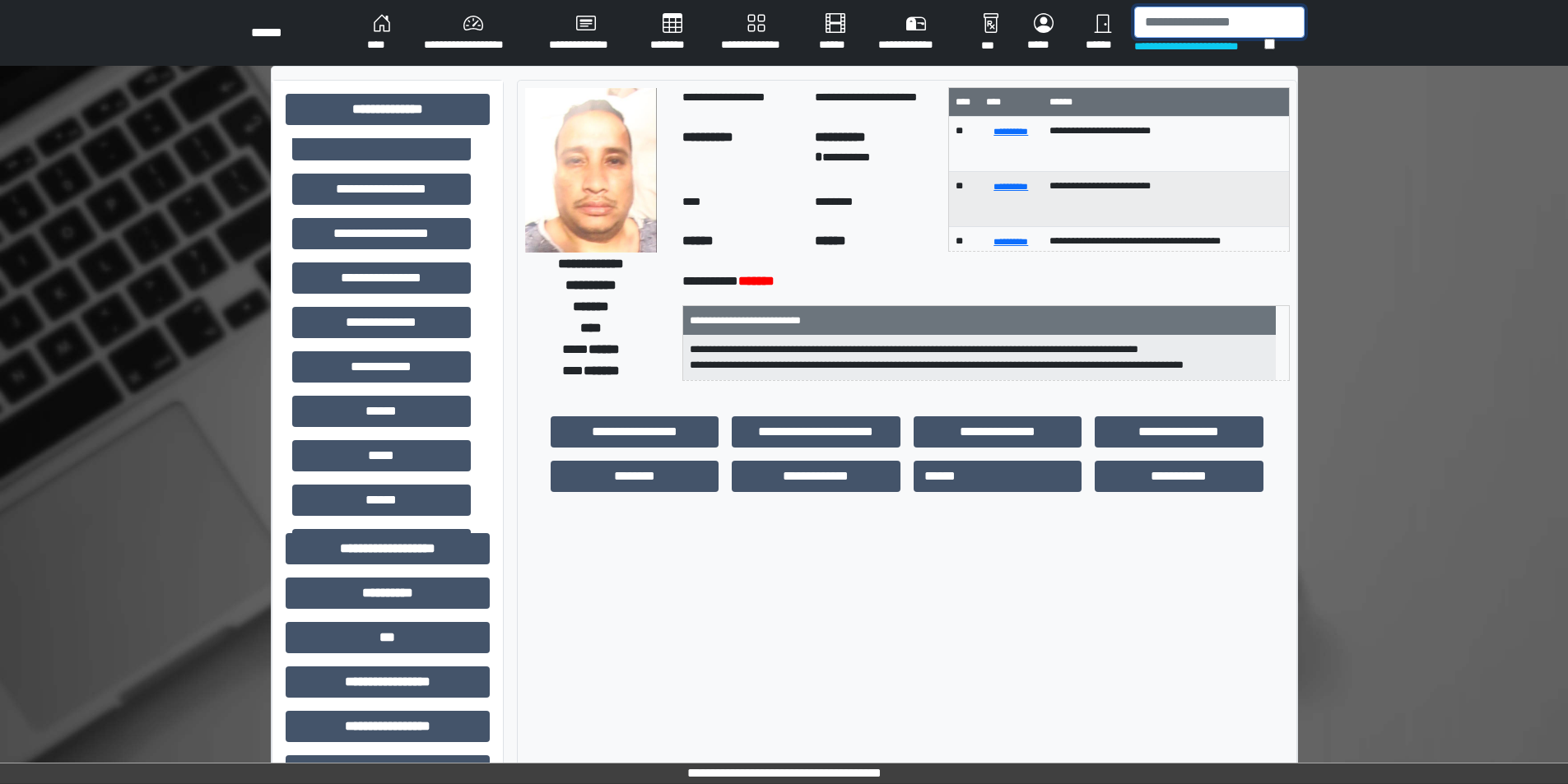 click at bounding box center [1219, 22] 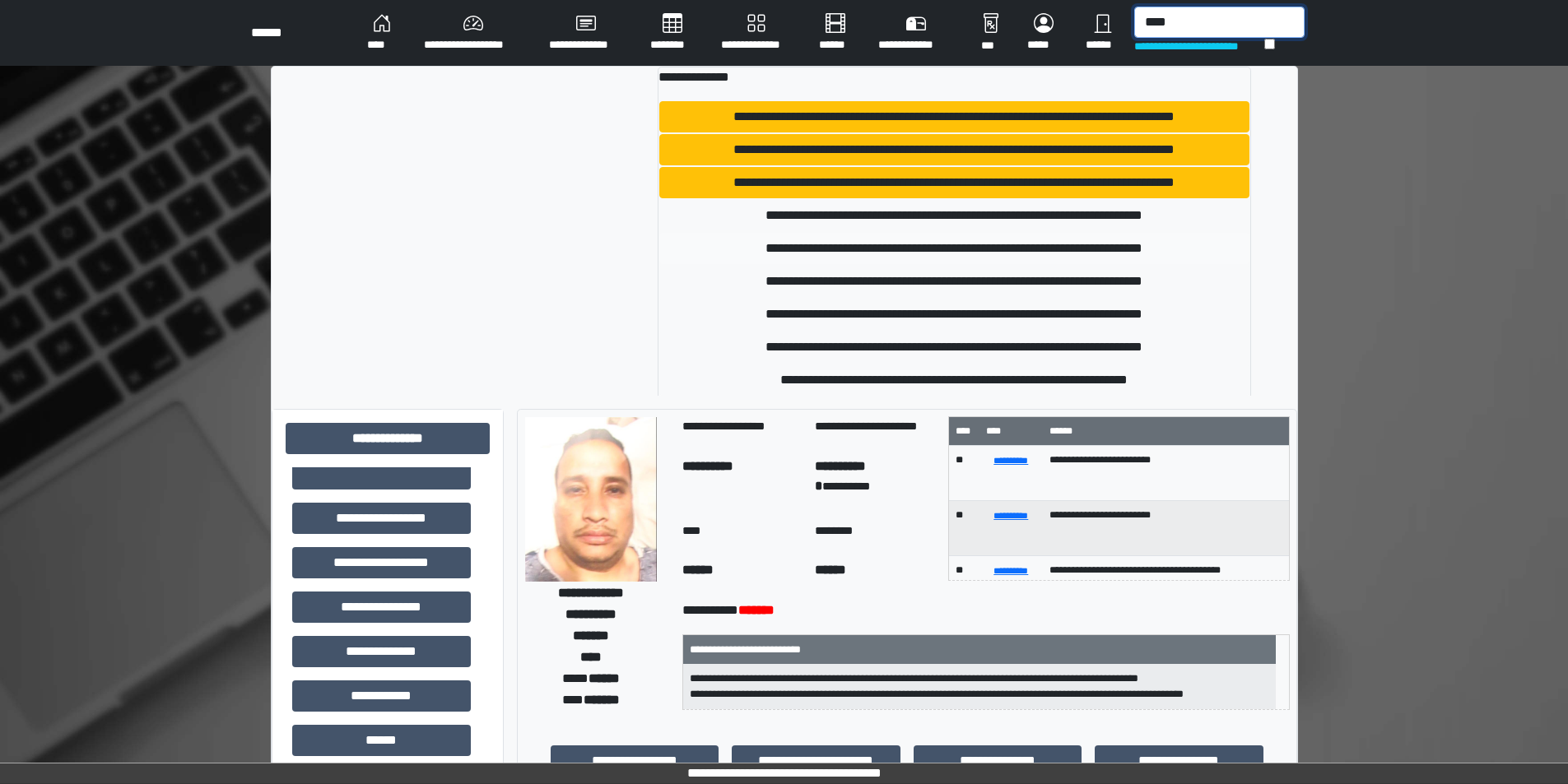 type on "****" 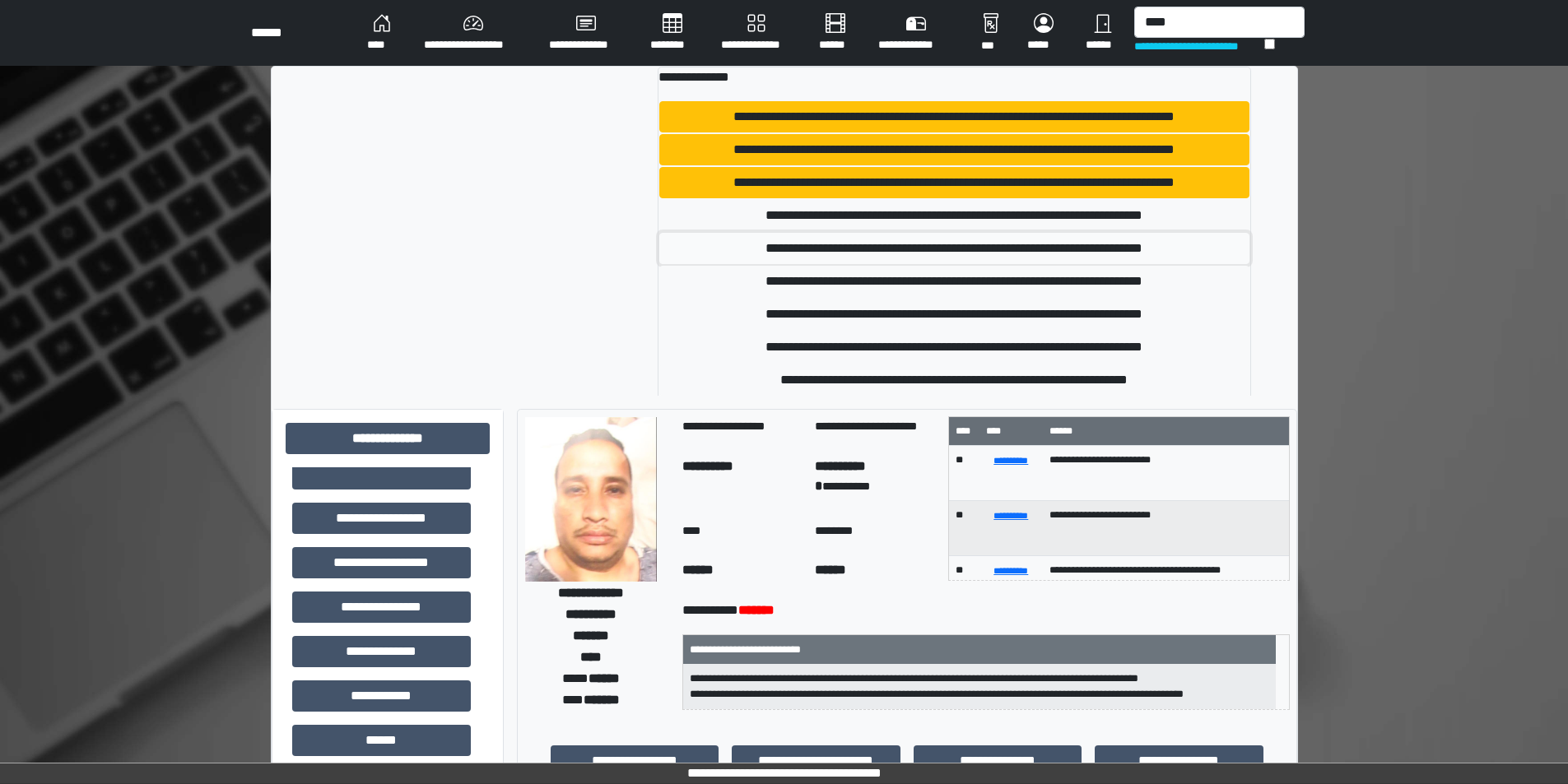 click on "**********" at bounding box center [954, 248] 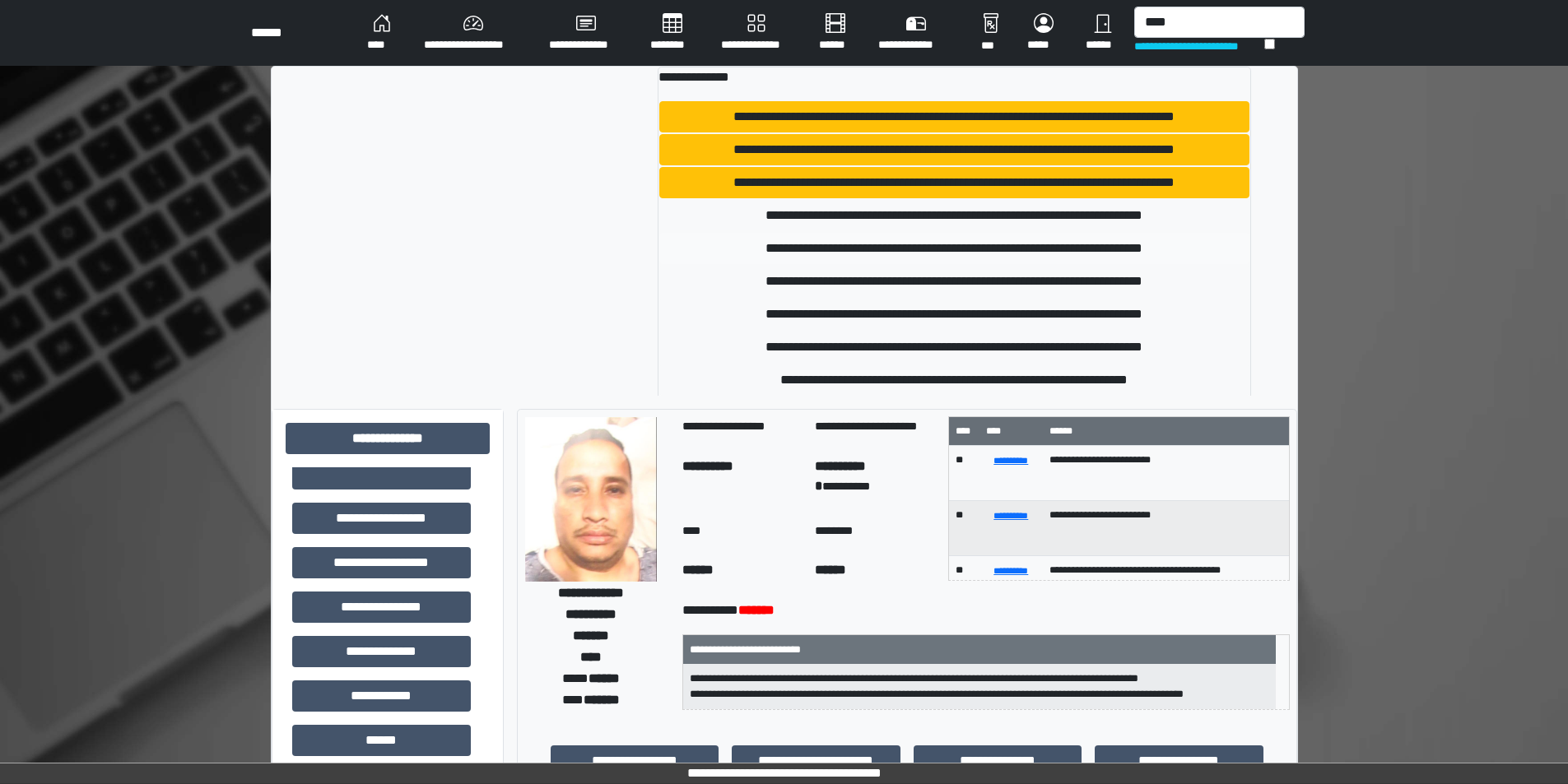 type 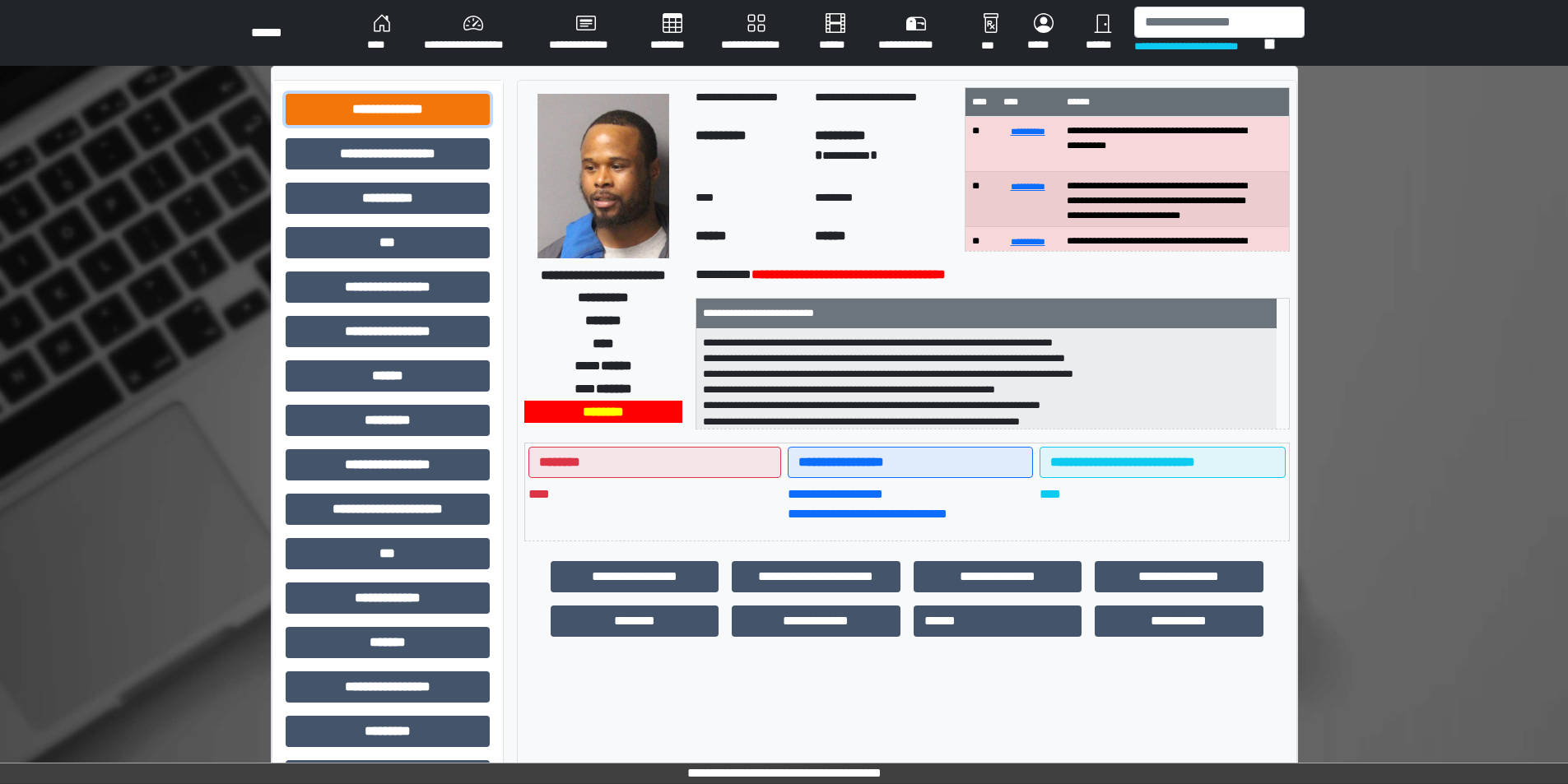 click on "**********" at bounding box center [388, 109] 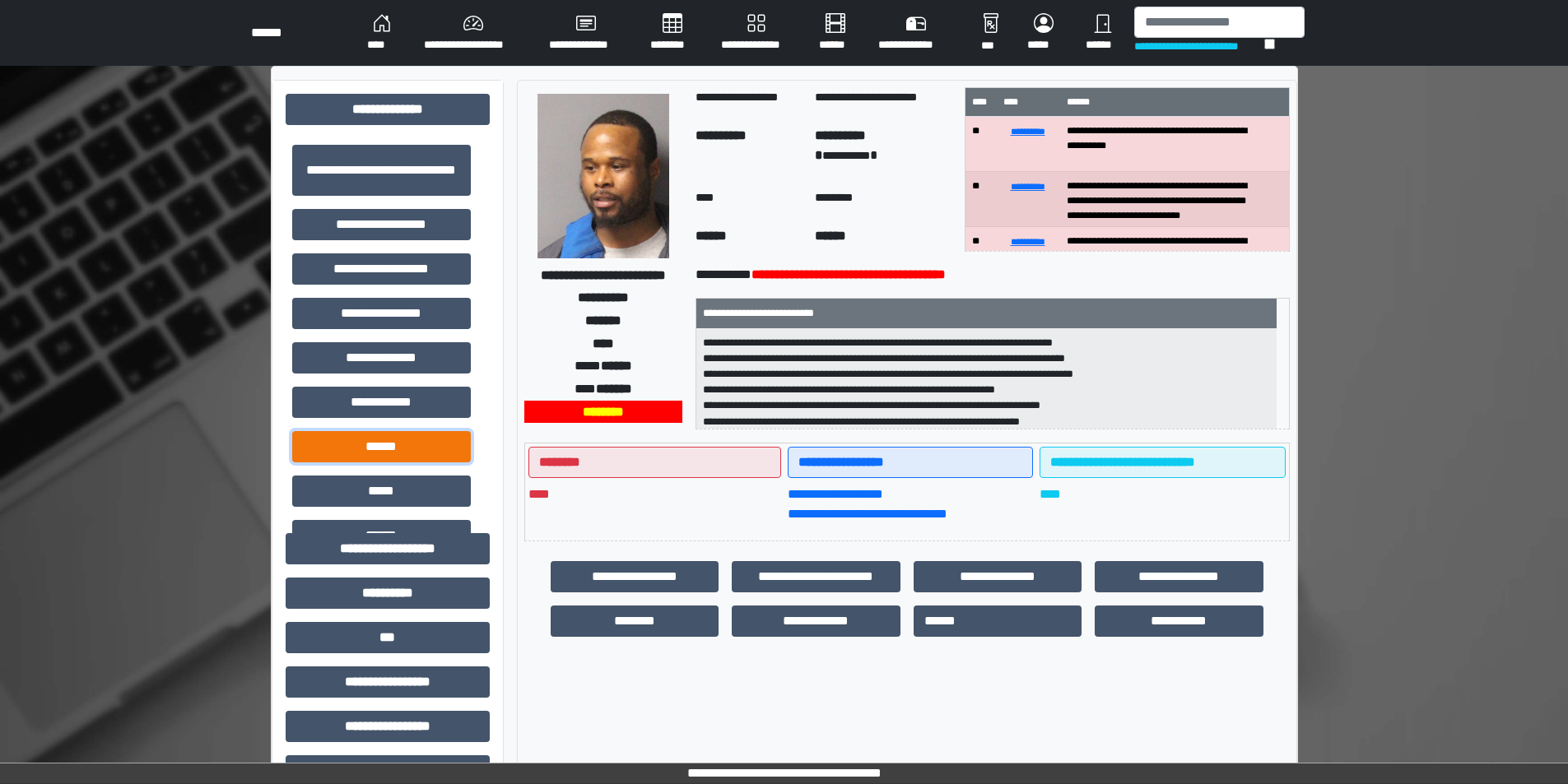 click on "******" at bounding box center [381, 447] 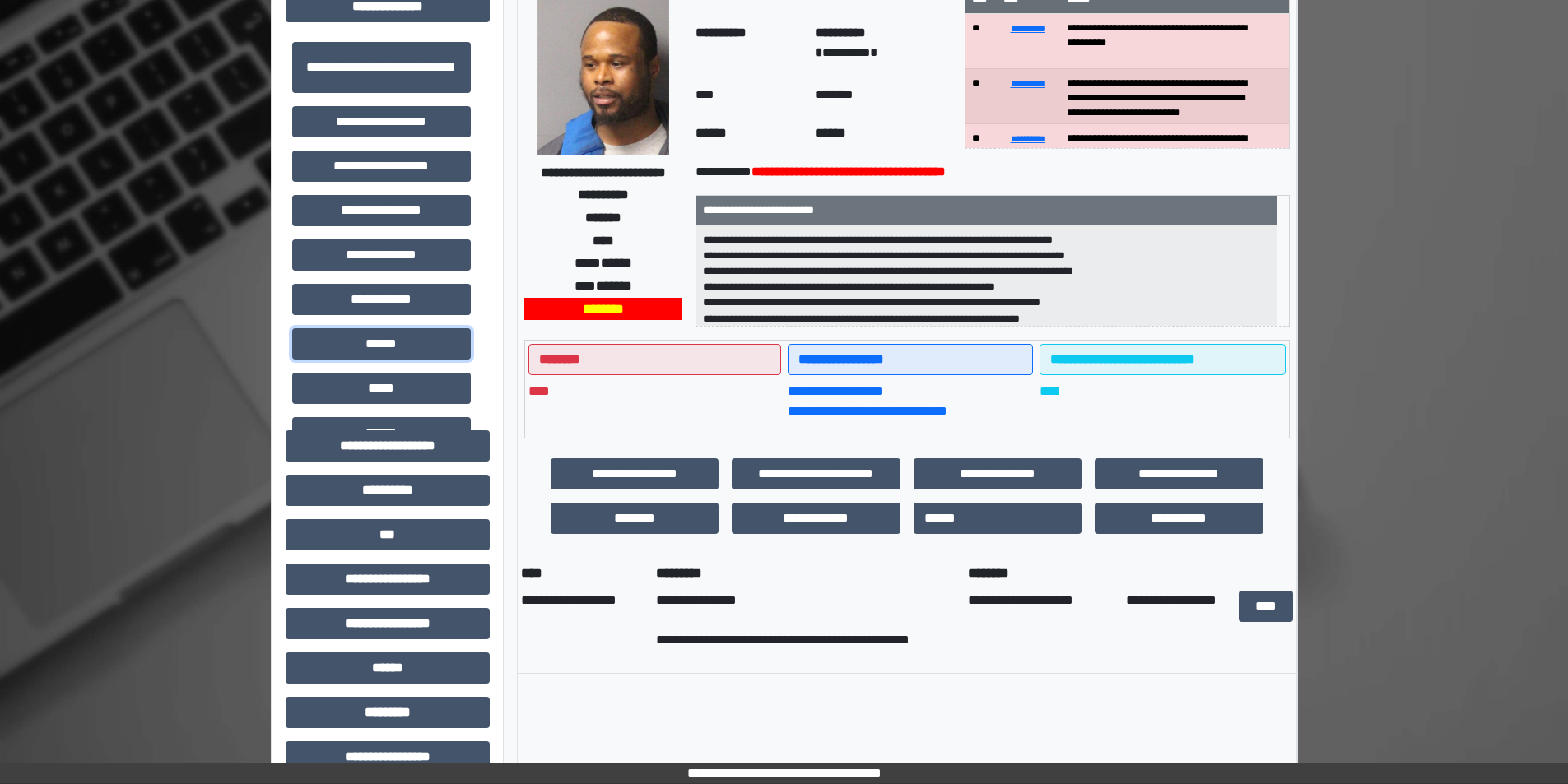scroll, scrollTop: 329, scrollLeft: 0, axis: vertical 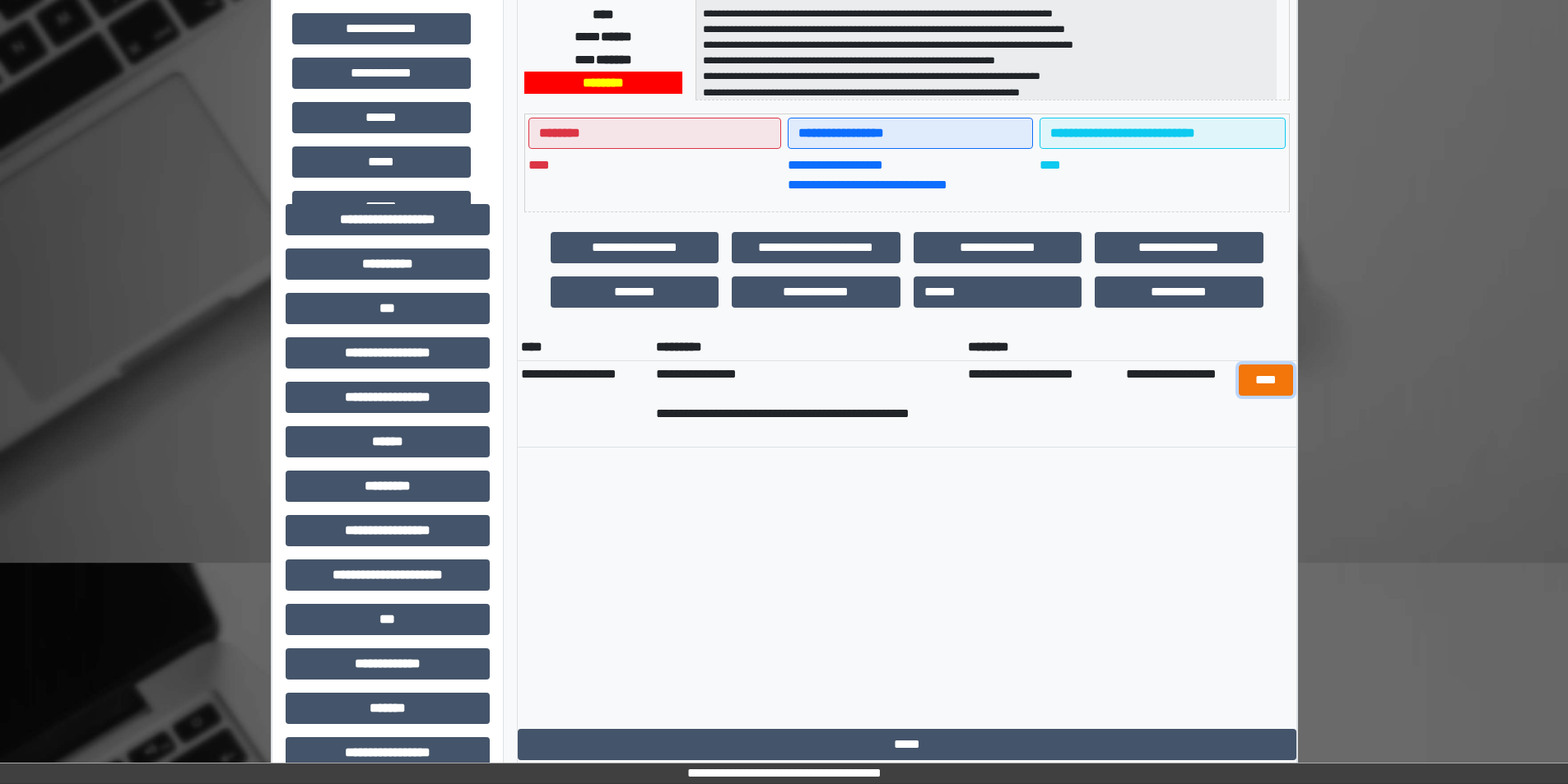 click on "****" at bounding box center (1265, 380) 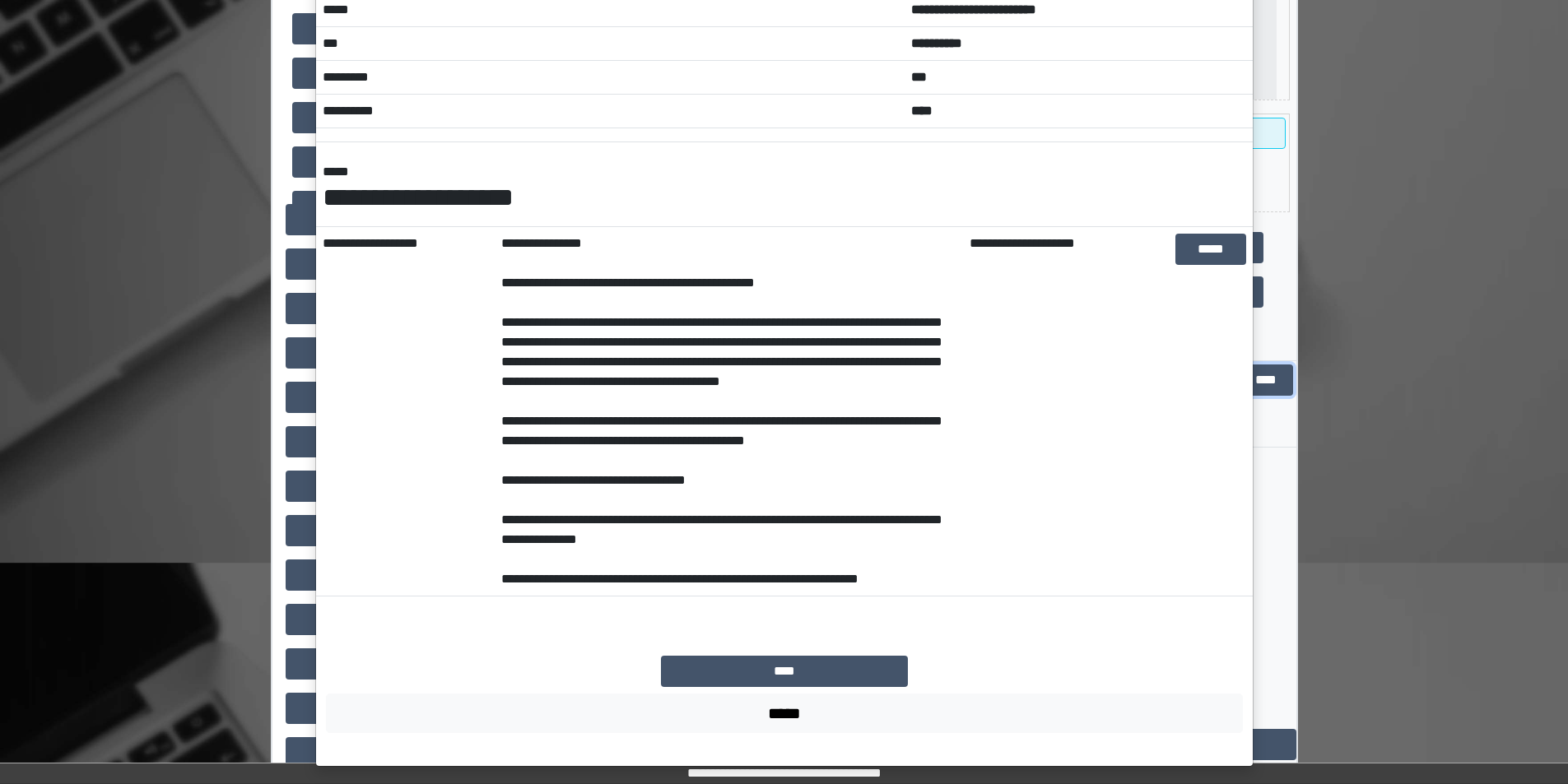 scroll, scrollTop: 92, scrollLeft: 0, axis: vertical 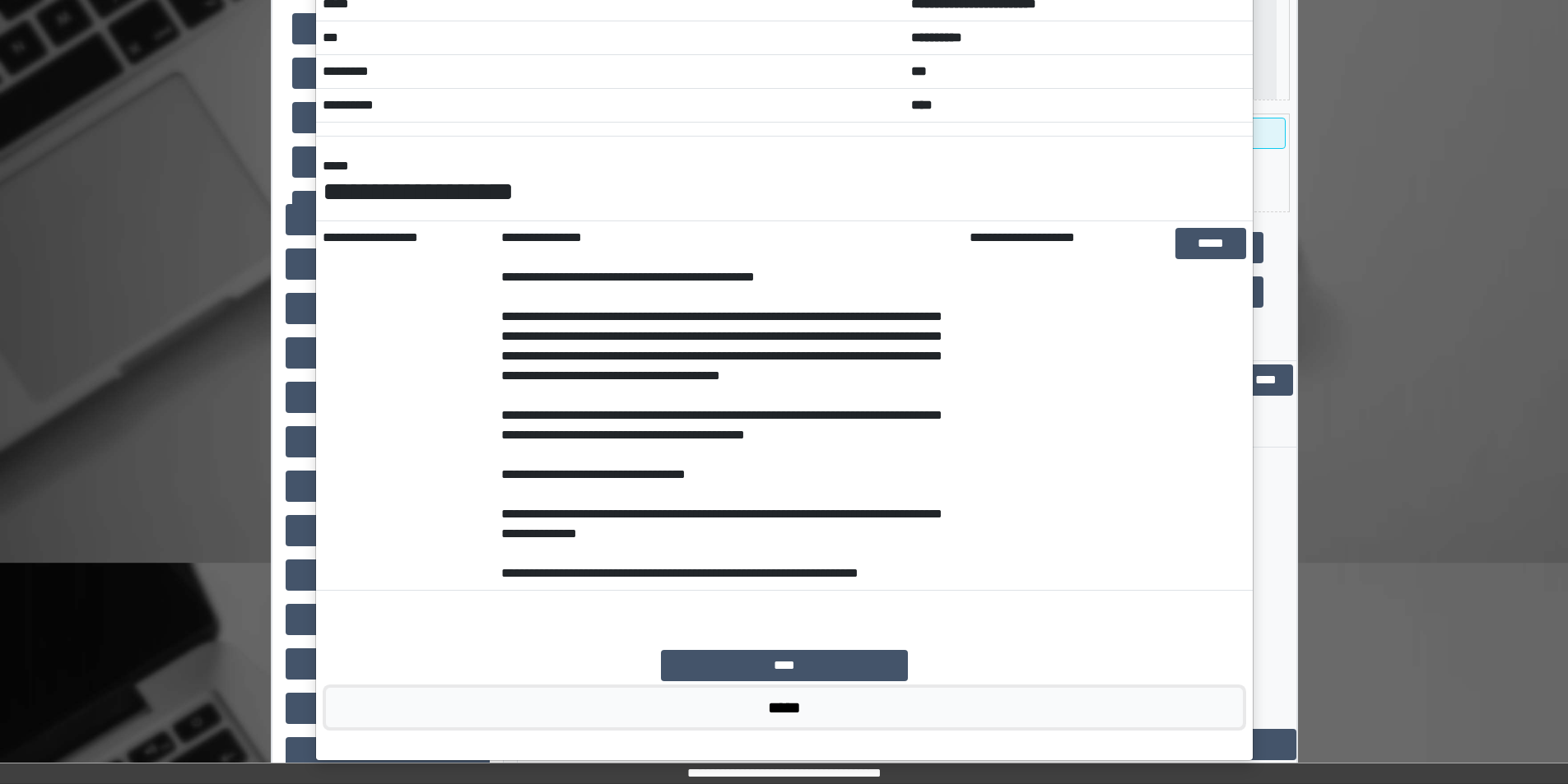 click on "*****" at bounding box center [784, 707] 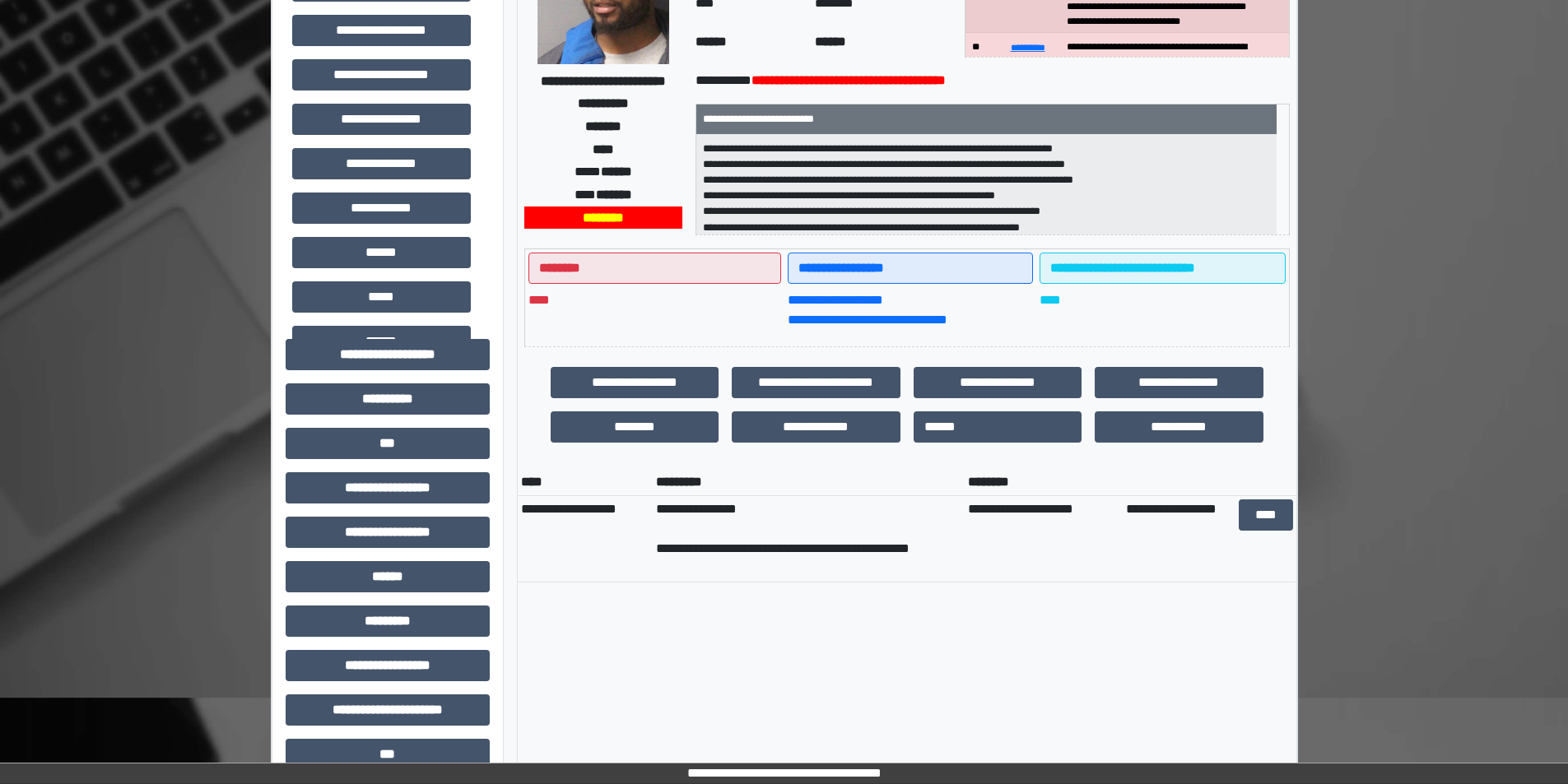 scroll, scrollTop: 165, scrollLeft: 0, axis: vertical 